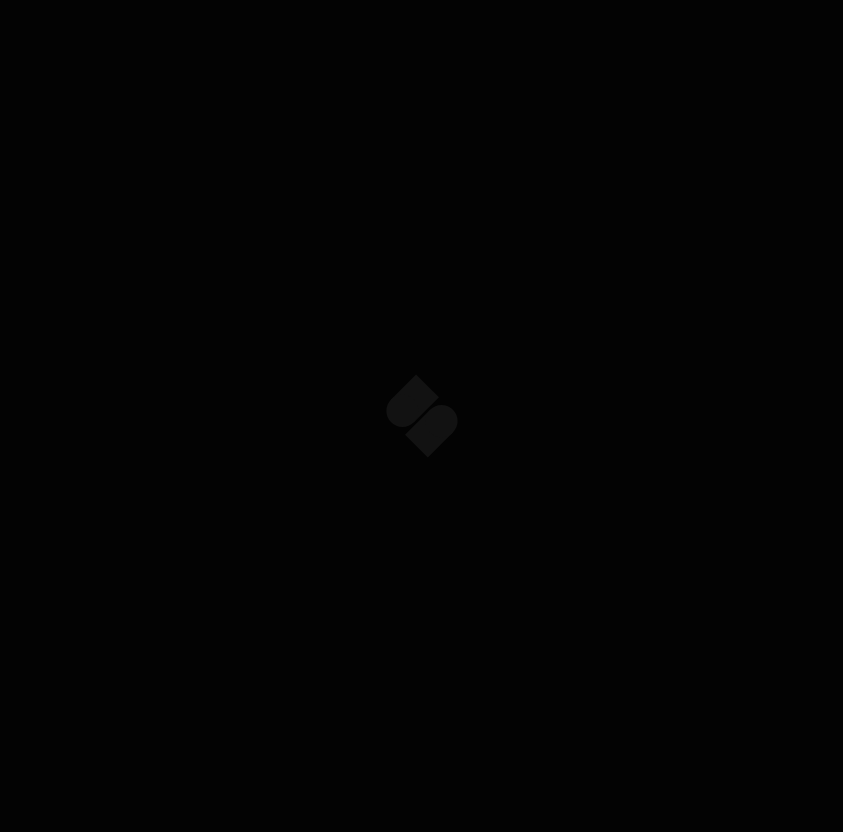 scroll, scrollTop: 0, scrollLeft: 0, axis: both 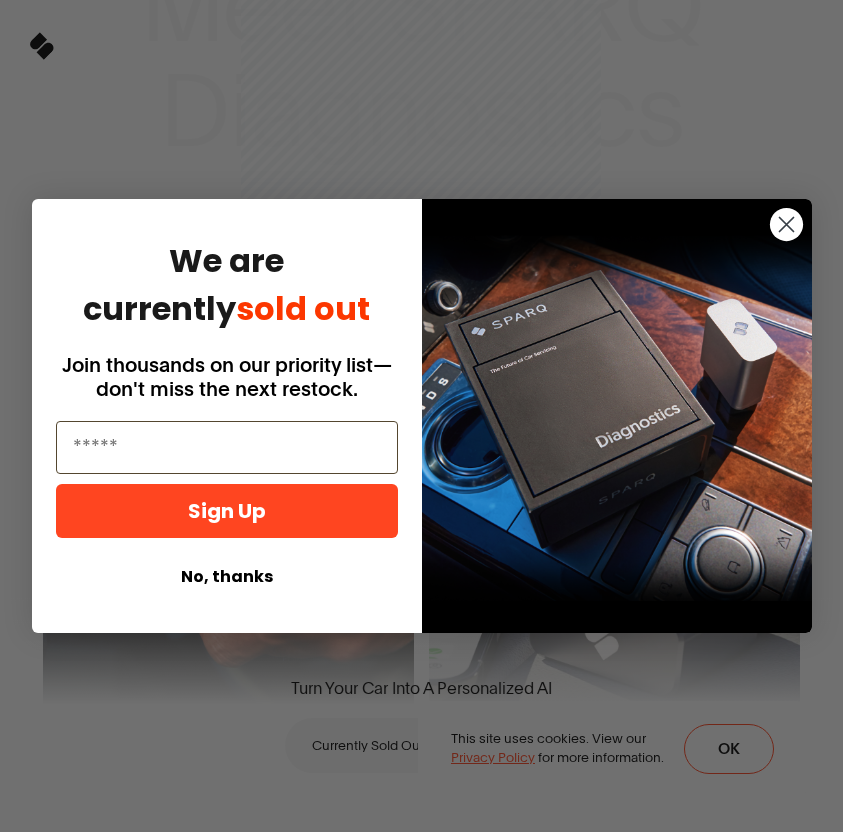 click 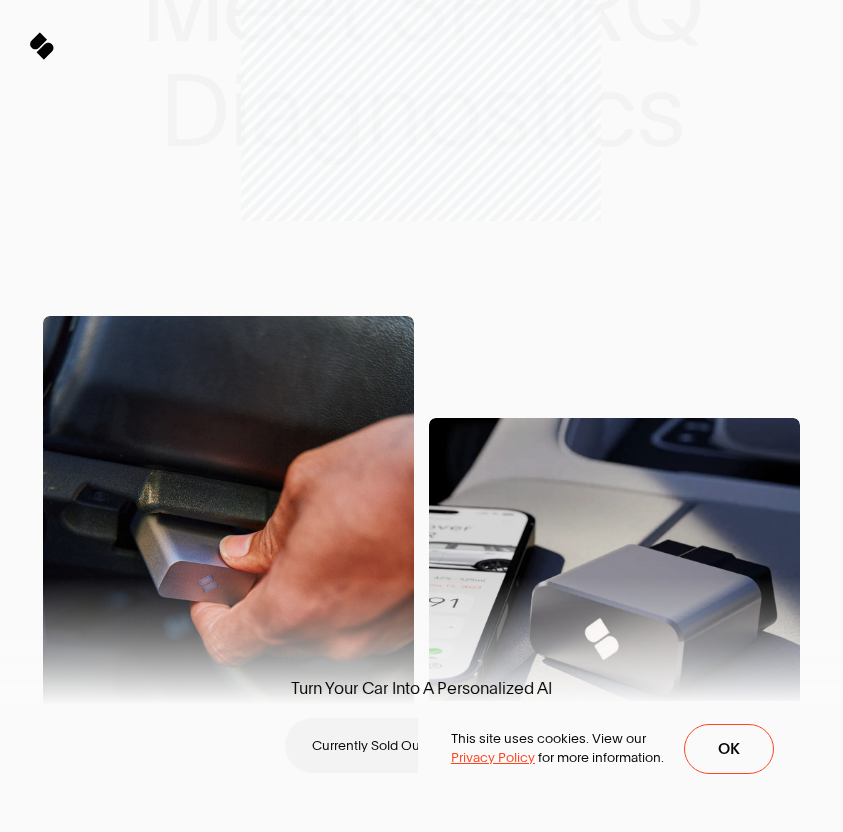 click on "Ok" at bounding box center (729, 749) 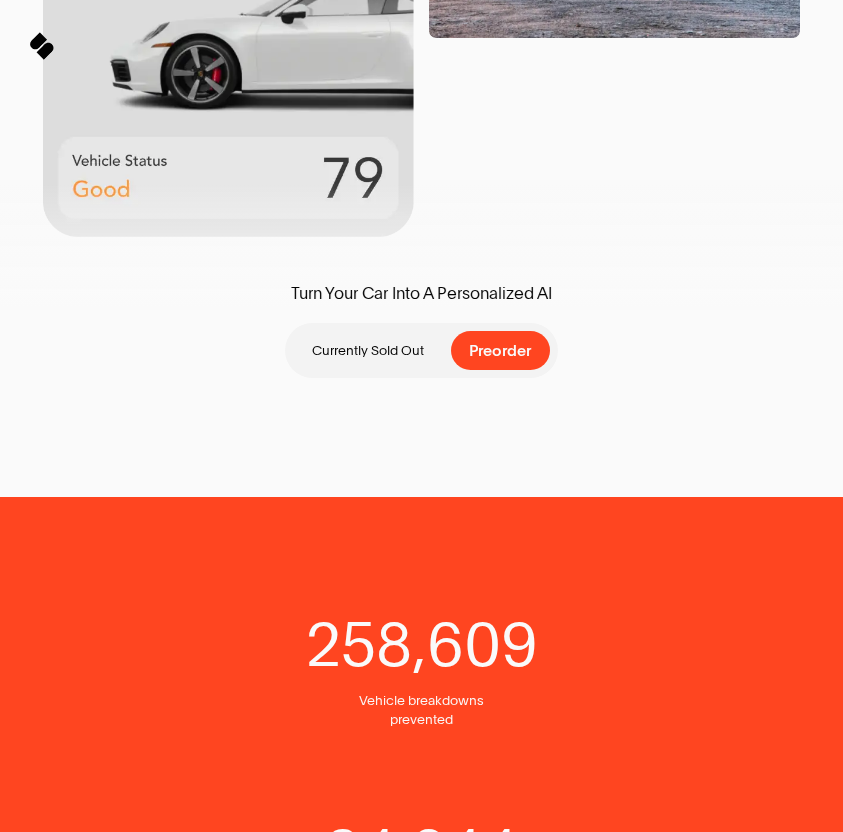 scroll, scrollTop: 1887, scrollLeft: 0, axis: vertical 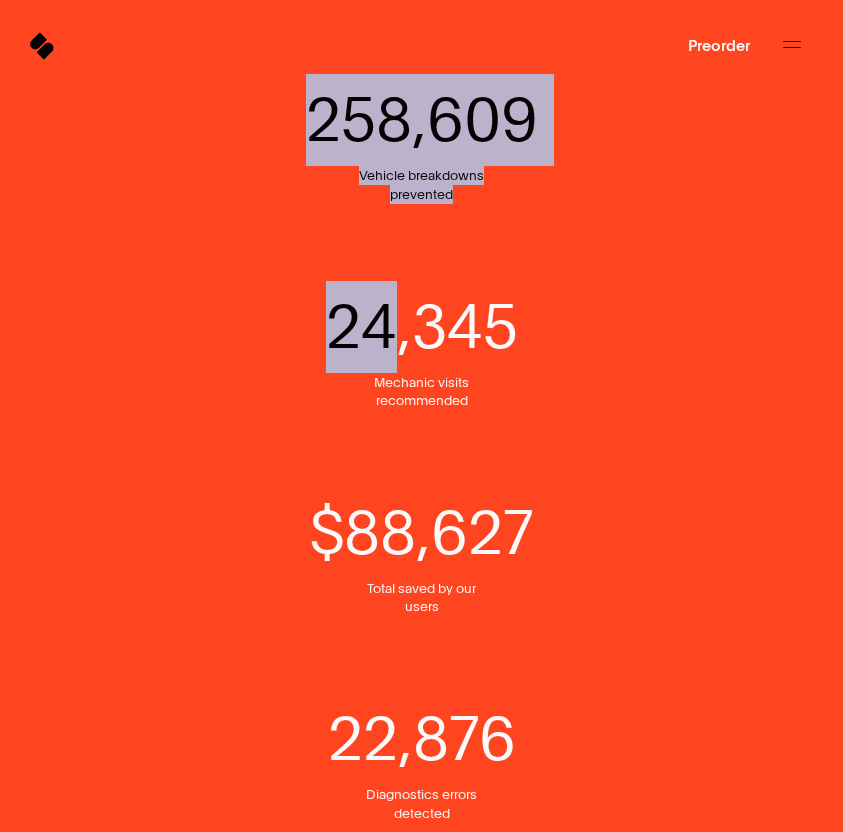 drag, startPoint x: 257, startPoint y: 686, endPoint x: 402, endPoint y: 315, distance: 398.329 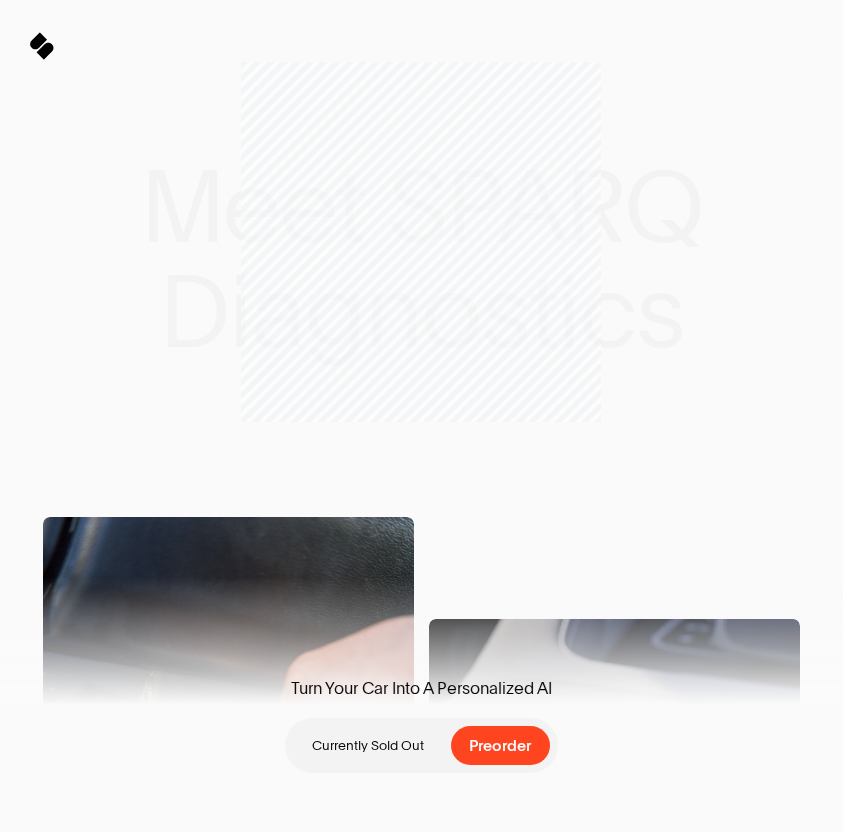 scroll, scrollTop: 0, scrollLeft: 0, axis: both 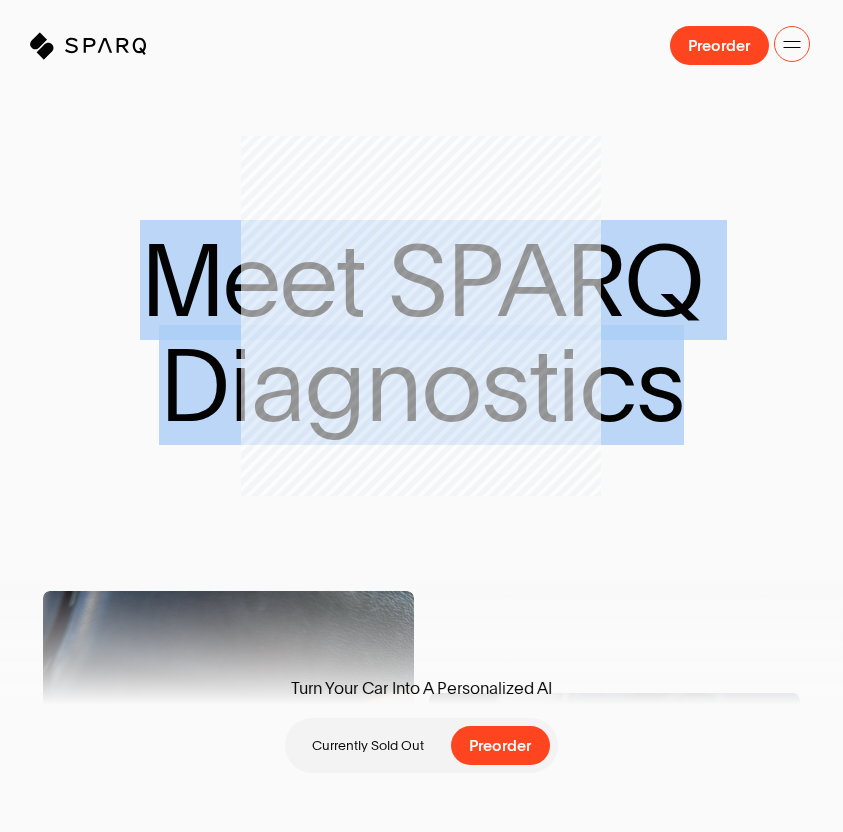 drag, startPoint x: 89, startPoint y: 176, endPoint x: 145, endPoint y: 244, distance: 88.09086 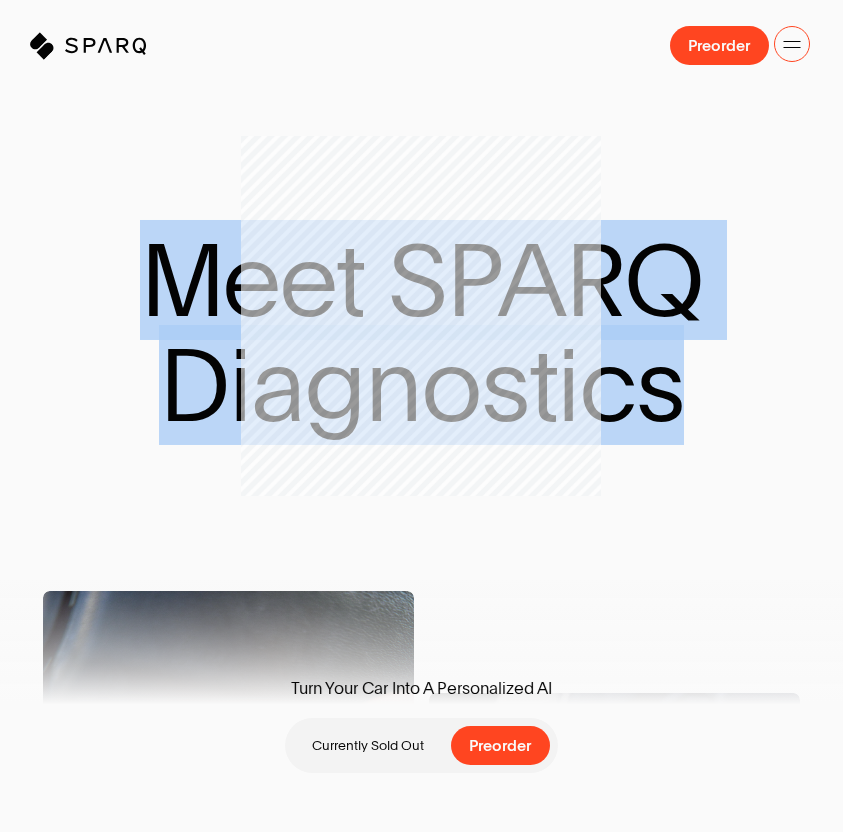 drag, startPoint x: 145, startPoint y: 244, endPoint x: 532, endPoint y: 420, distance: 425.14114 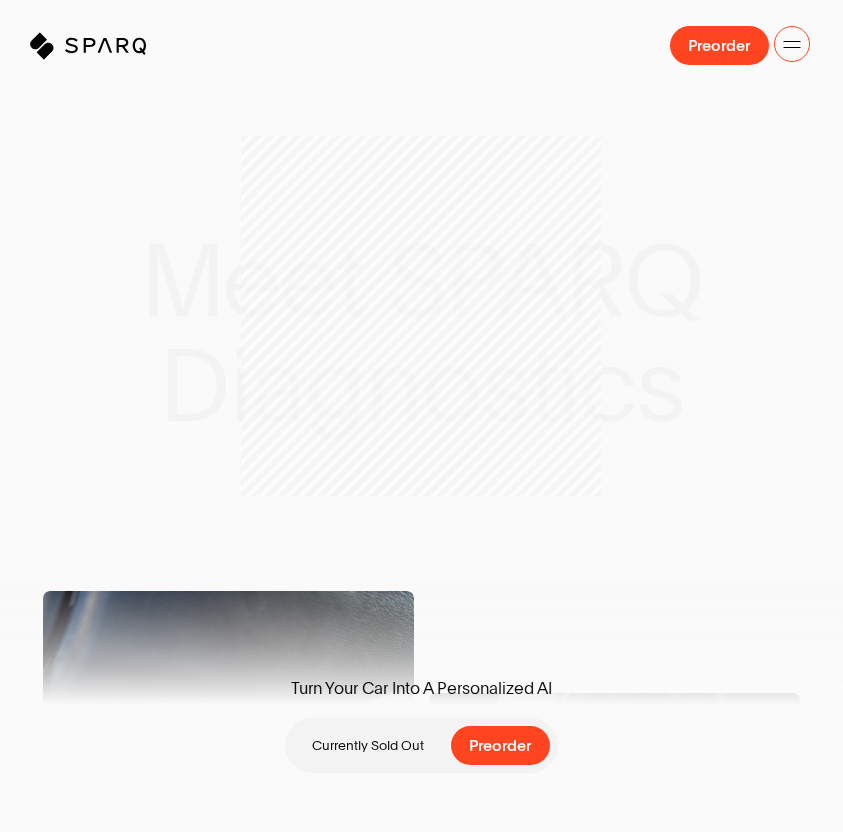 click at bounding box center [792, 44] 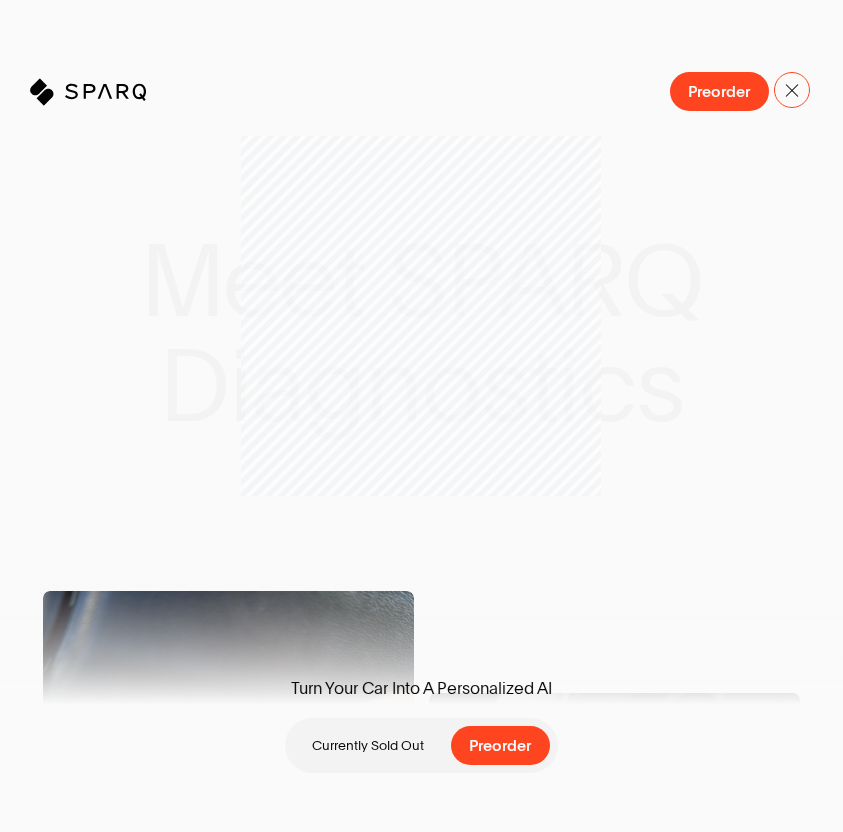 click at bounding box center [792, 90] 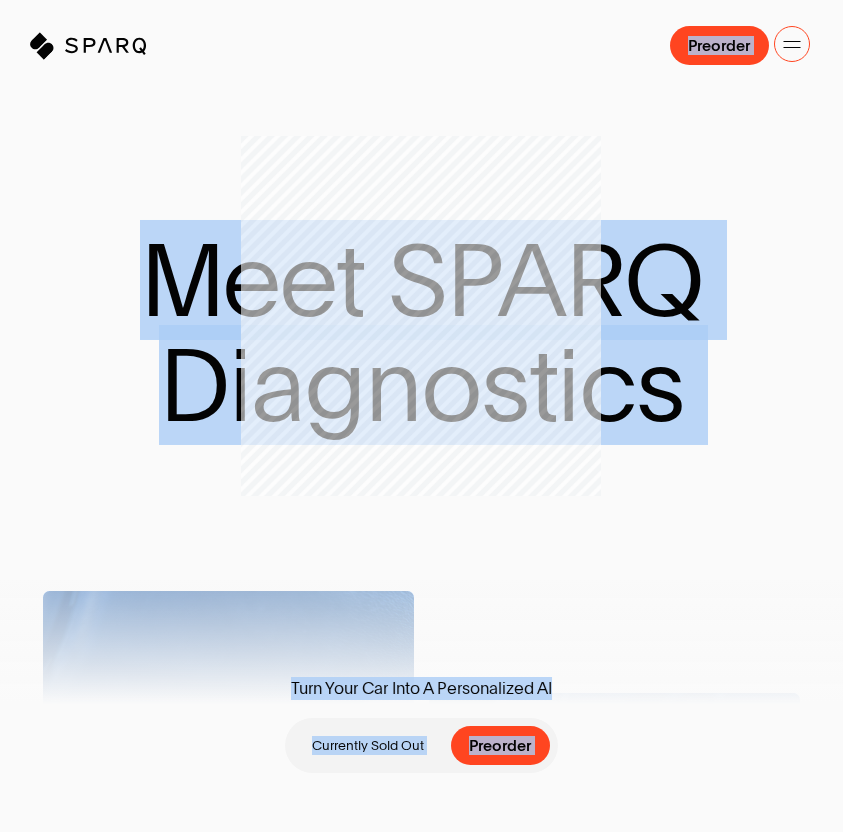 drag, startPoint x: 31, startPoint y: 48, endPoint x: 939, endPoint y: 711, distance: 1124.2922 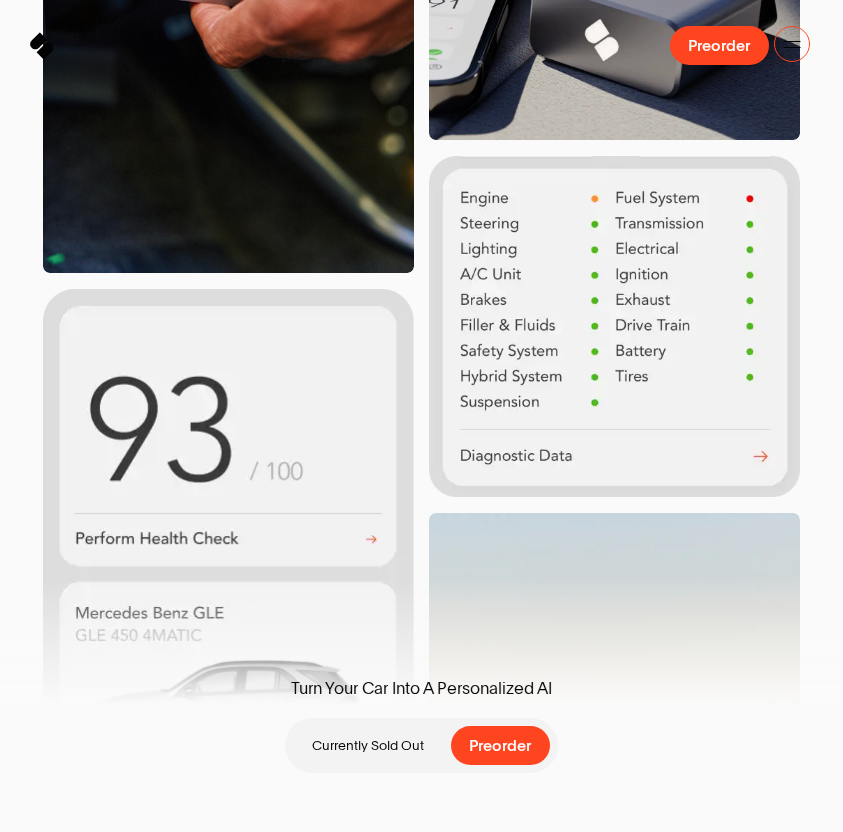 scroll, scrollTop: 868, scrollLeft: 0, axis: vertical 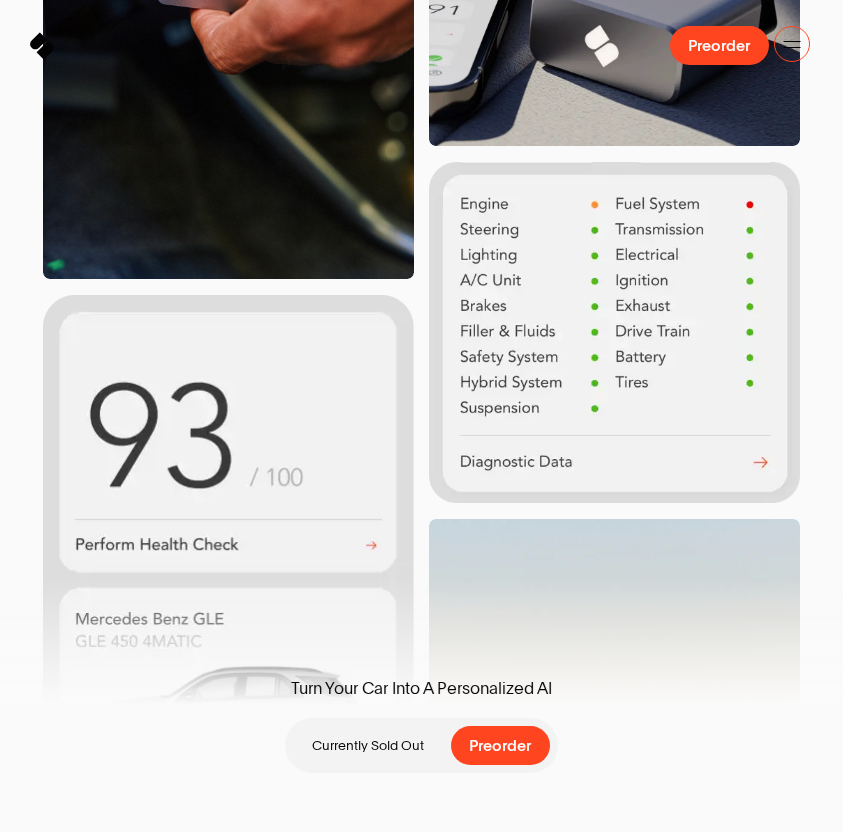 click on "Sparq Preorder" at bounding box center (421, 45) 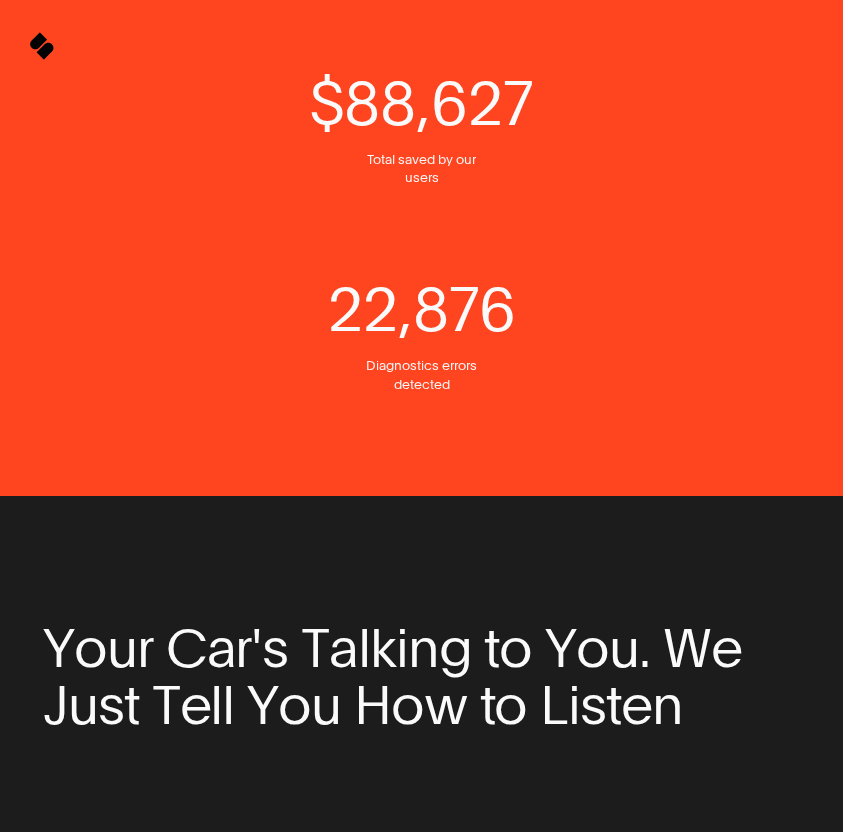 scroll, scrollTop: 2855, scrollLeft: 0, axis: vertical 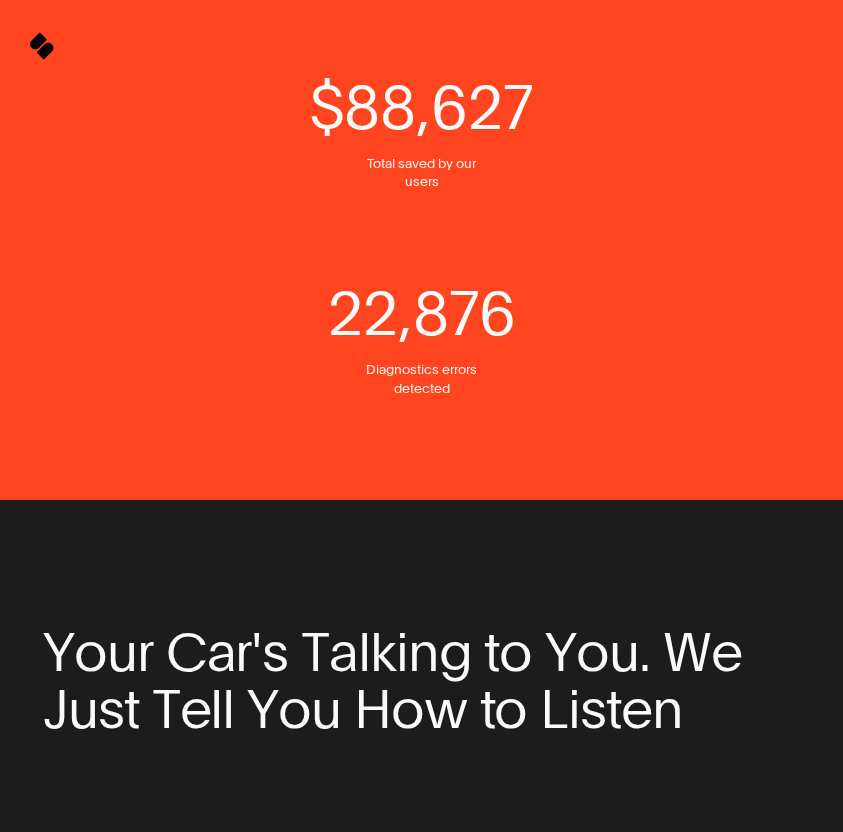 drag, startPoint x: 539, startPoint y: 323, endPoint x: 511, endPoint y: 308, distance: 31.764761 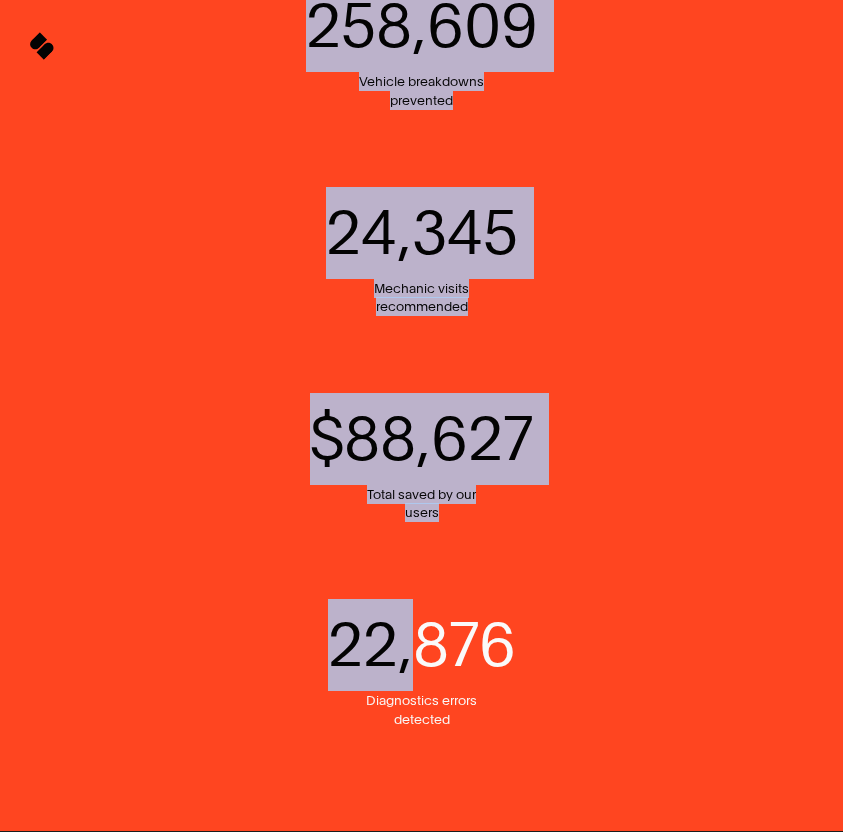 scroll, scrollTop: 2511, scrollLeft: 0, axis: vertical 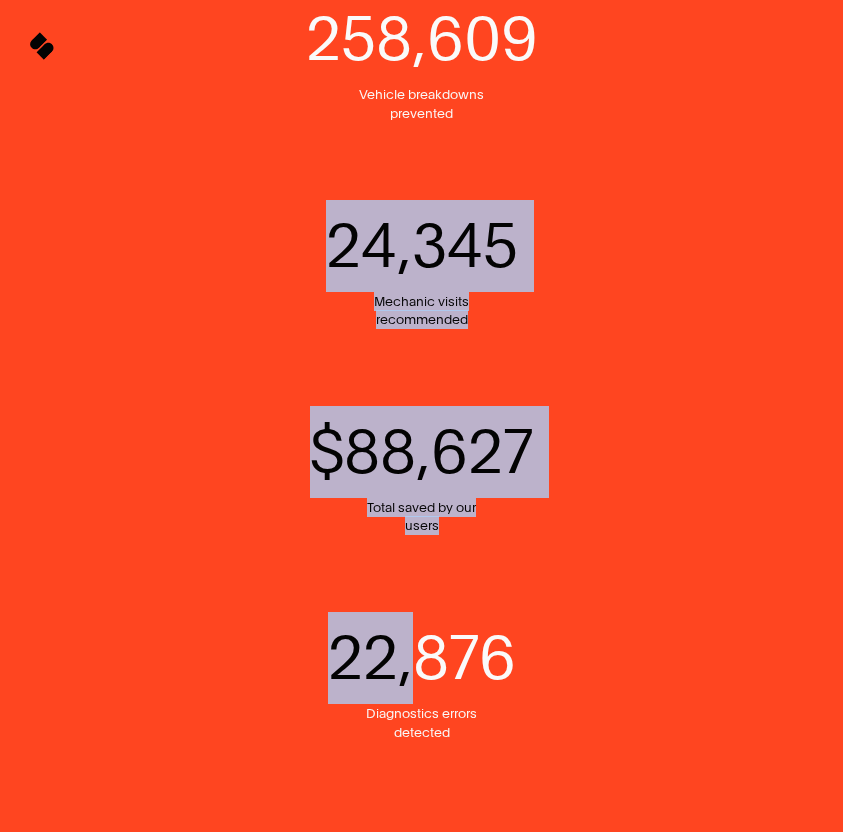 drag, startPoint x: 418, startPoint y: 323, endPoint x: 384, endPoint y: 166, distance: 160.63934 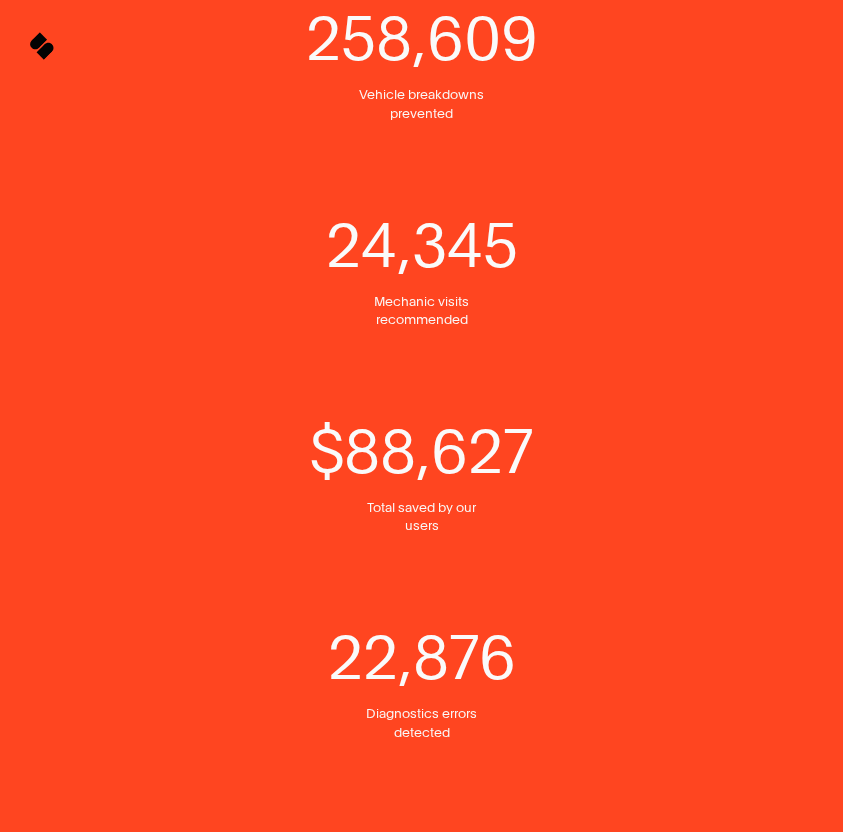 click on "24,345" at bounding box center (422, 245) 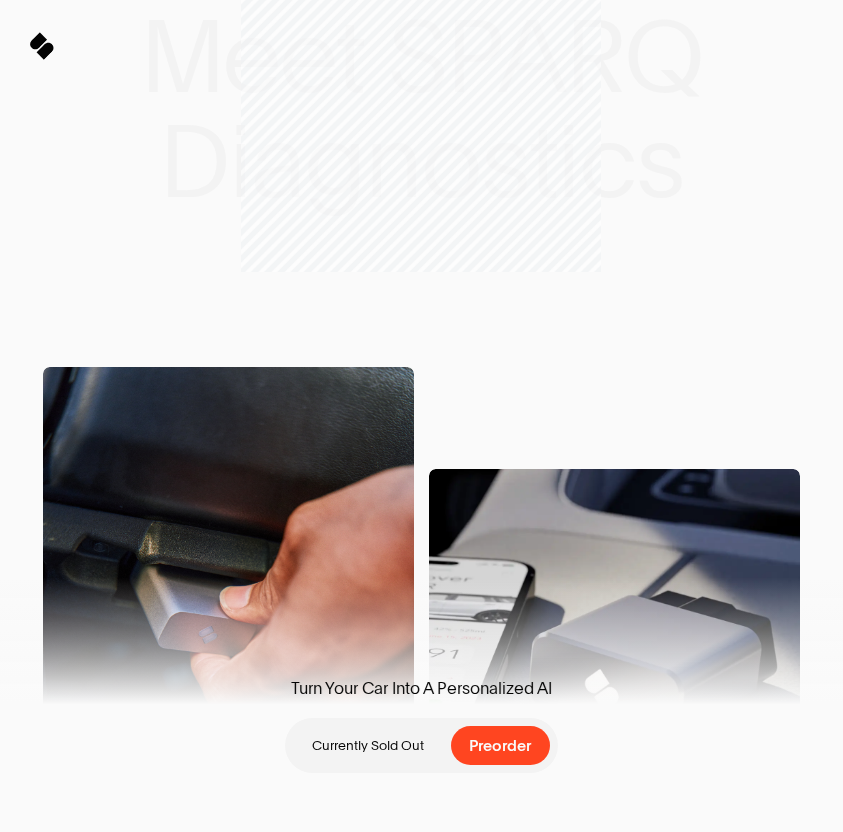 scroll, scrollTop: 0, scrollLeft: 0, axis: both 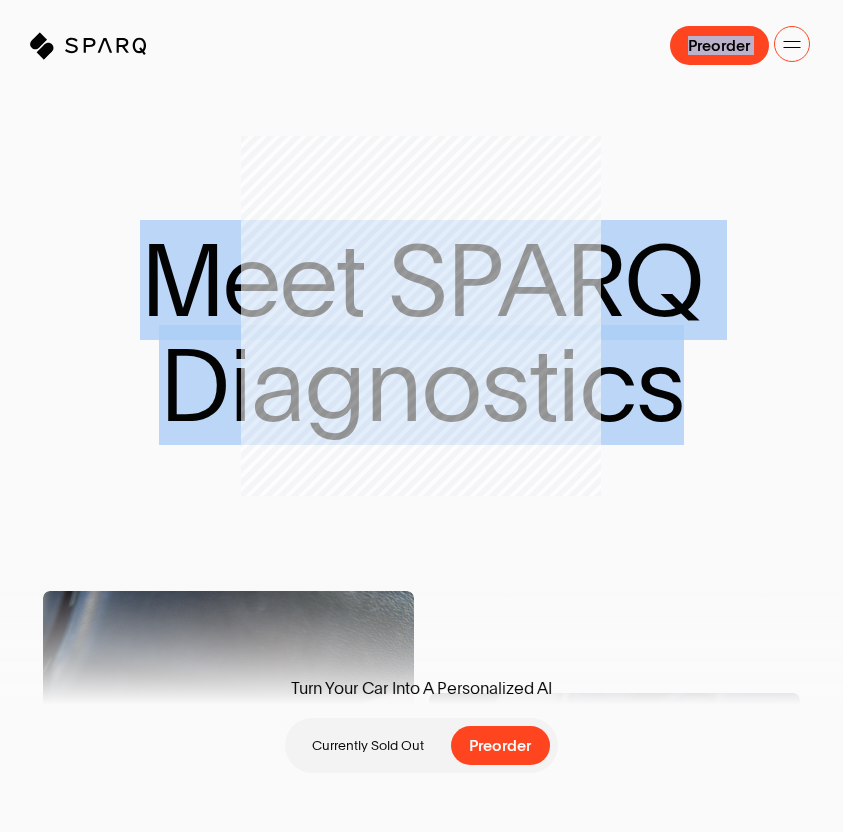 drag, startPoint x: 10, startPoint y: 16, endPoint x: 674, endPoint y: 459, distance: 798.2136 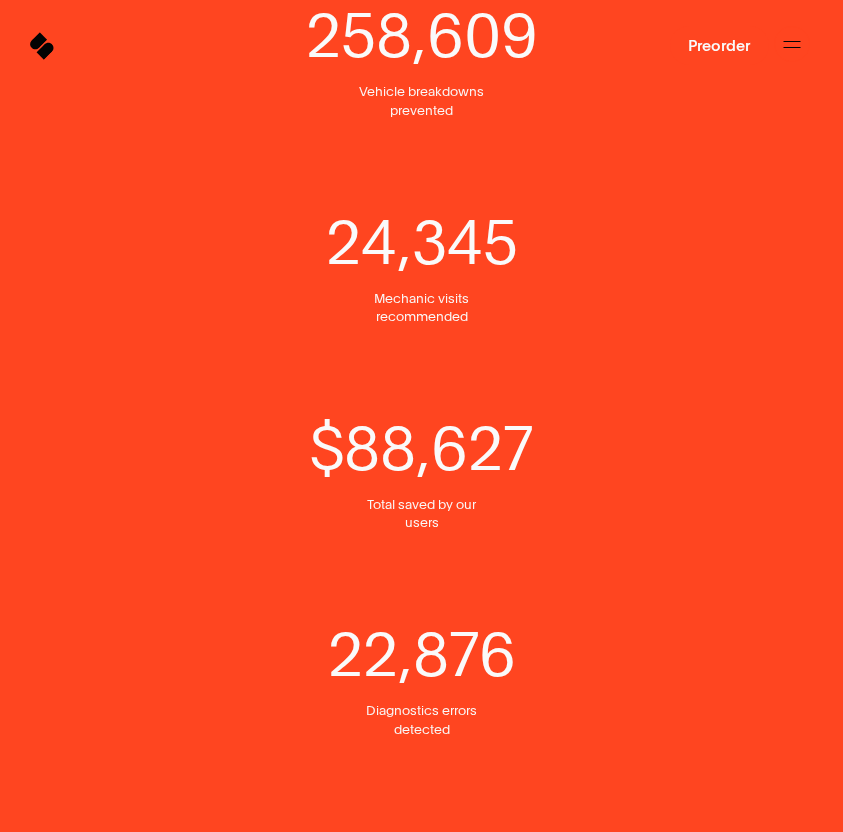 scroll, scrollTop: 2647, scrollLeft: 0, axis: vertical 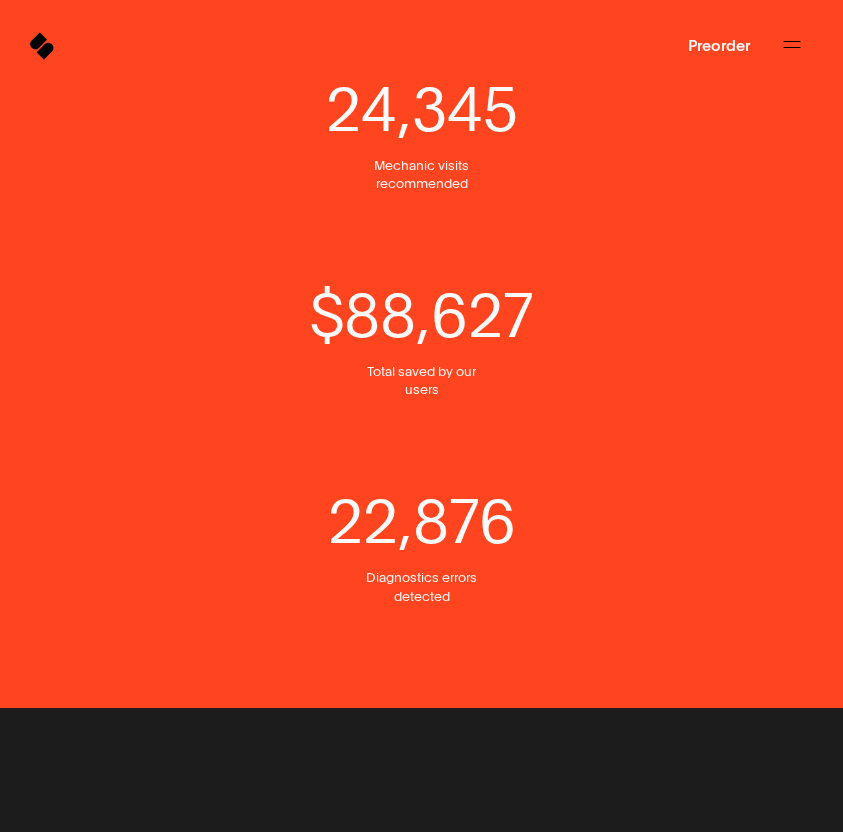 click on "$ [NUMBER] Total saved by our  users" at bounding box center (421, 334) 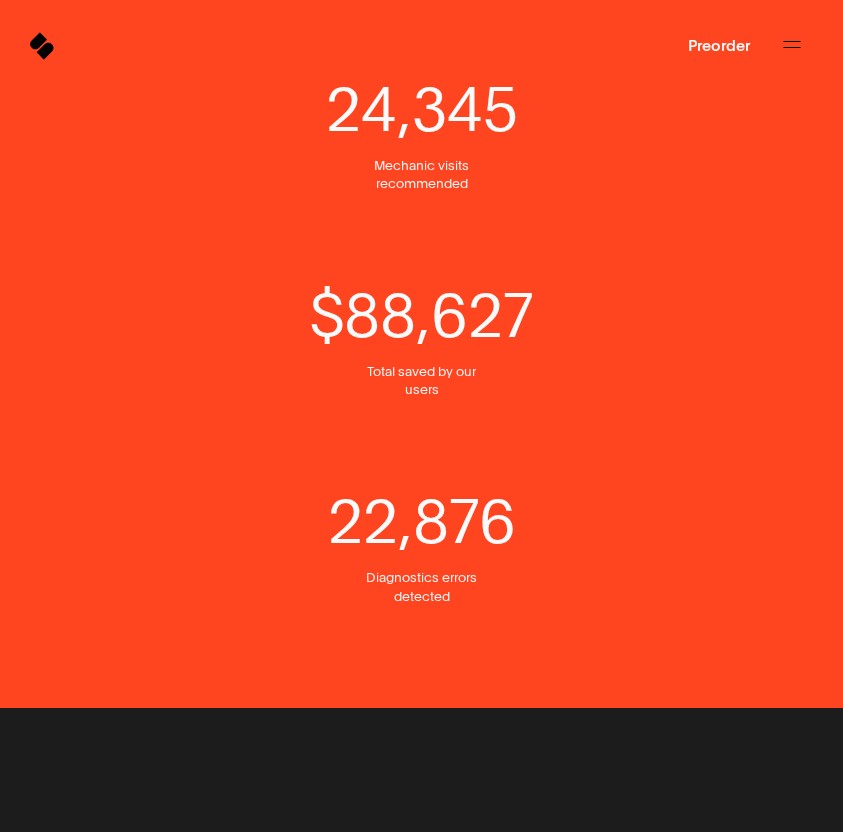 drag, startPoint x: 417, startPoint y: 330, endPoint x: 407, endPoint y: 328, distance: 10.198039 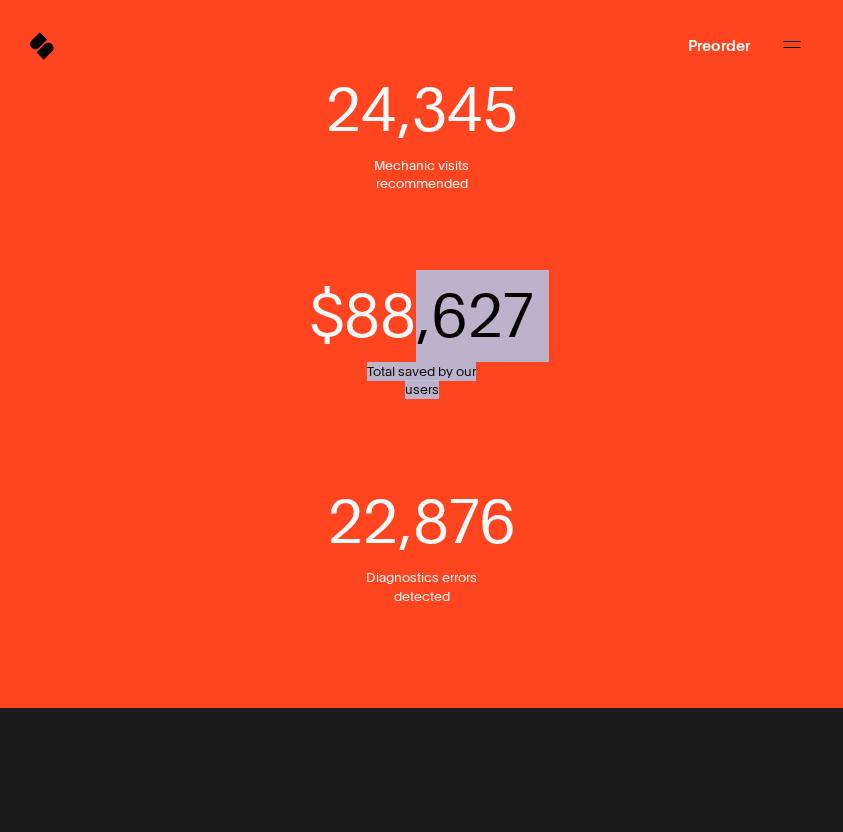 drag, startPoint x: 417, startPoint y: 328, endPoint x: 505, endPoint y: 420, distance: 127.310646 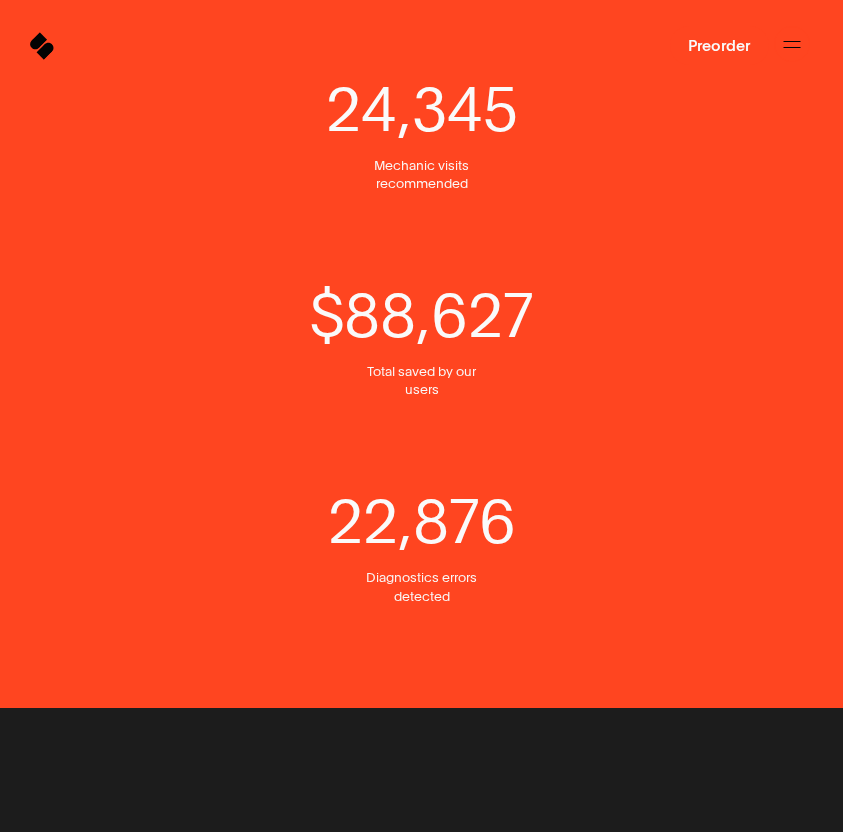 click on "$ [NUMBER] Total saved by our  users" at bounding box center [421, 334] 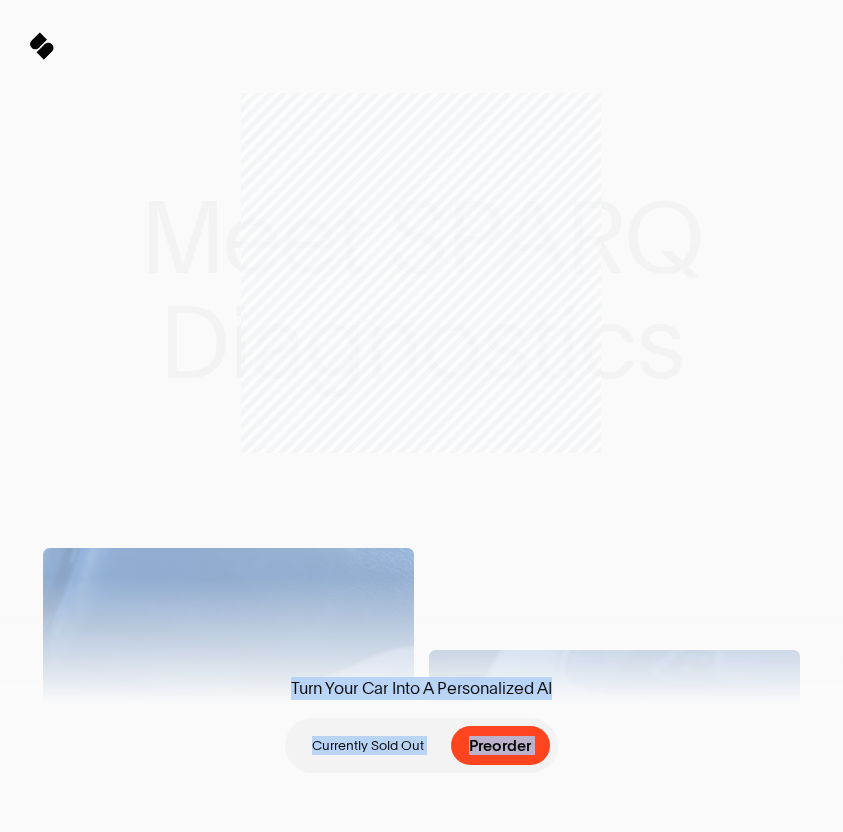 scroll, scrollTop: 0, scrollLeft: 0, axis: both 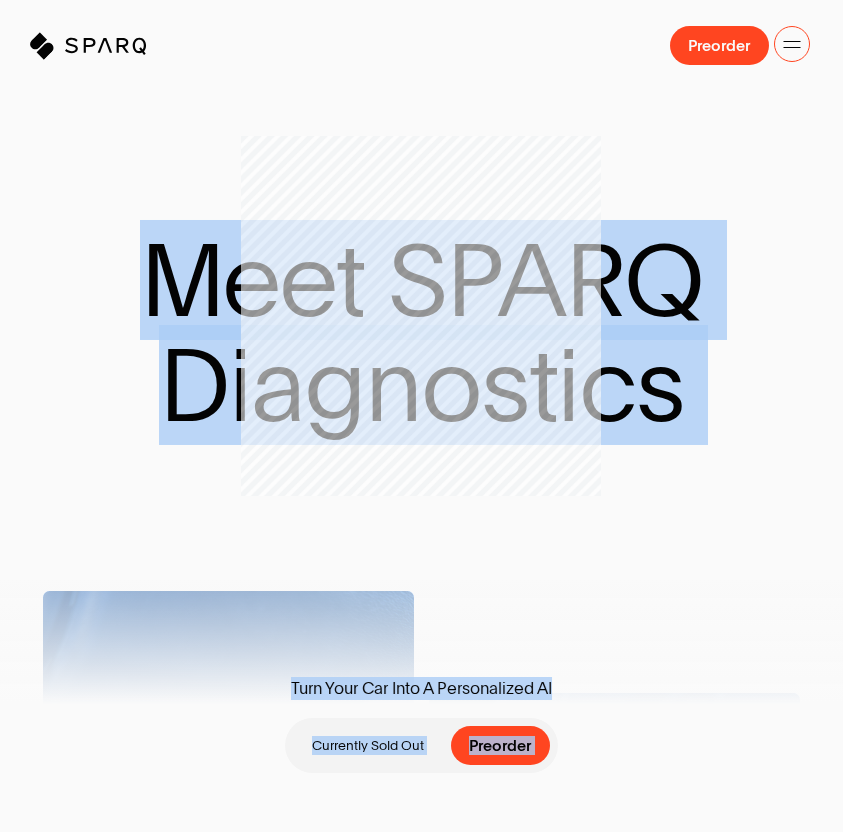 drag, startPoint x: 505, startPoint y: 420, endPoint x: 128, endPoint y: 308, distance: 393.28488 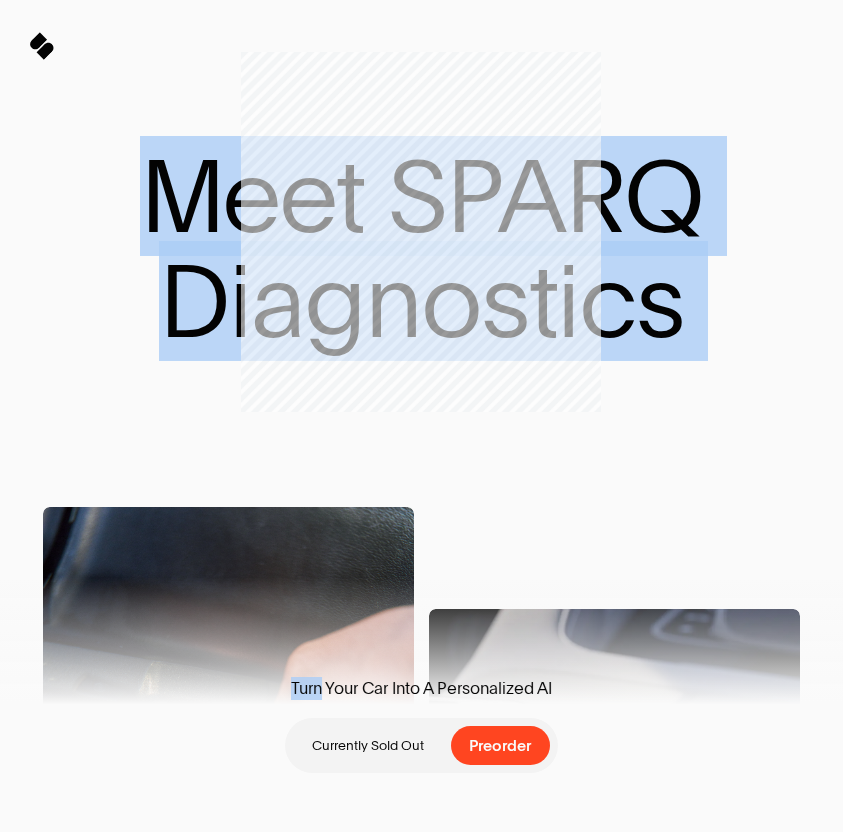 scroll, scrollTop: 0, scrollLeft: 0, axis: both 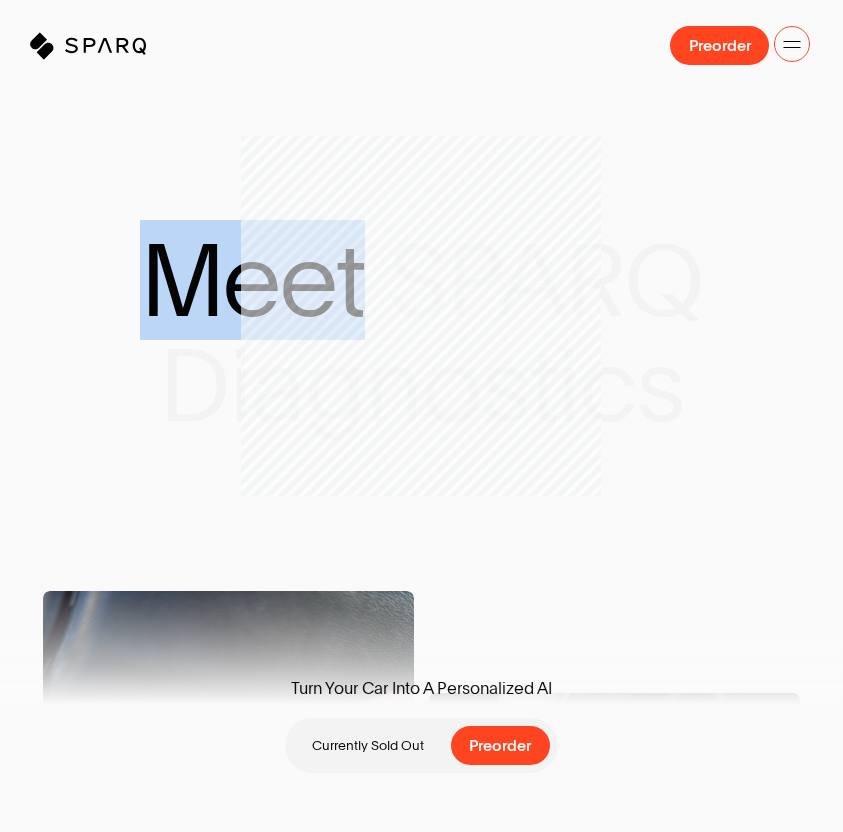 drag, startPoint x: 128, startPoint y: 307, endPoint x: 180, endPoint y: 255, distance: 73.53911 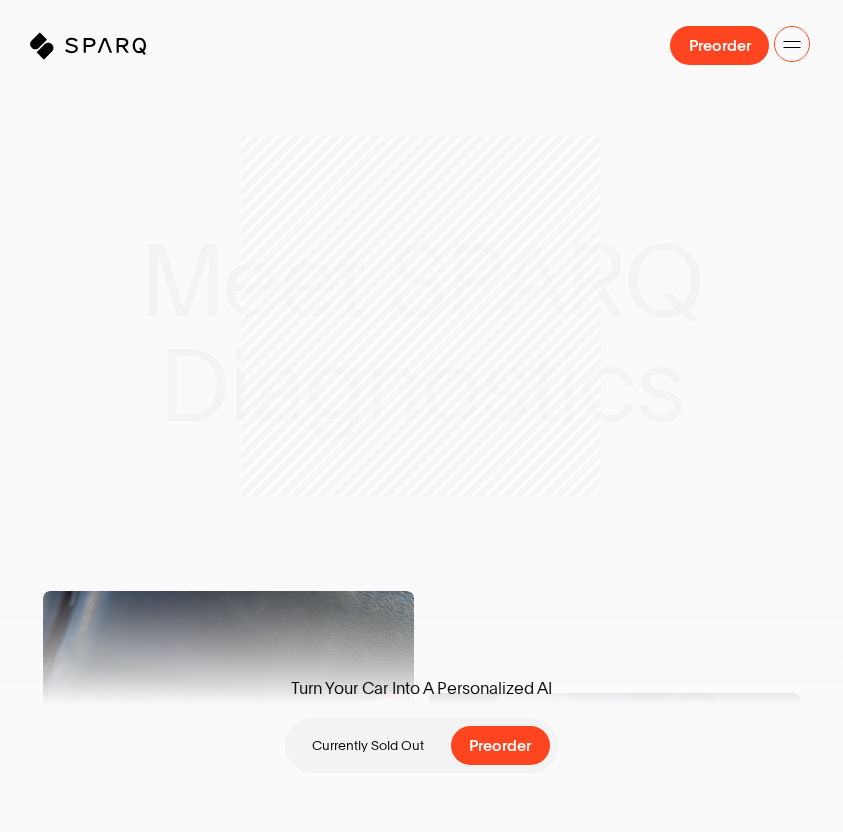 click on "Meet SPARQ Diagnostics" at bounding box center [421, 333] 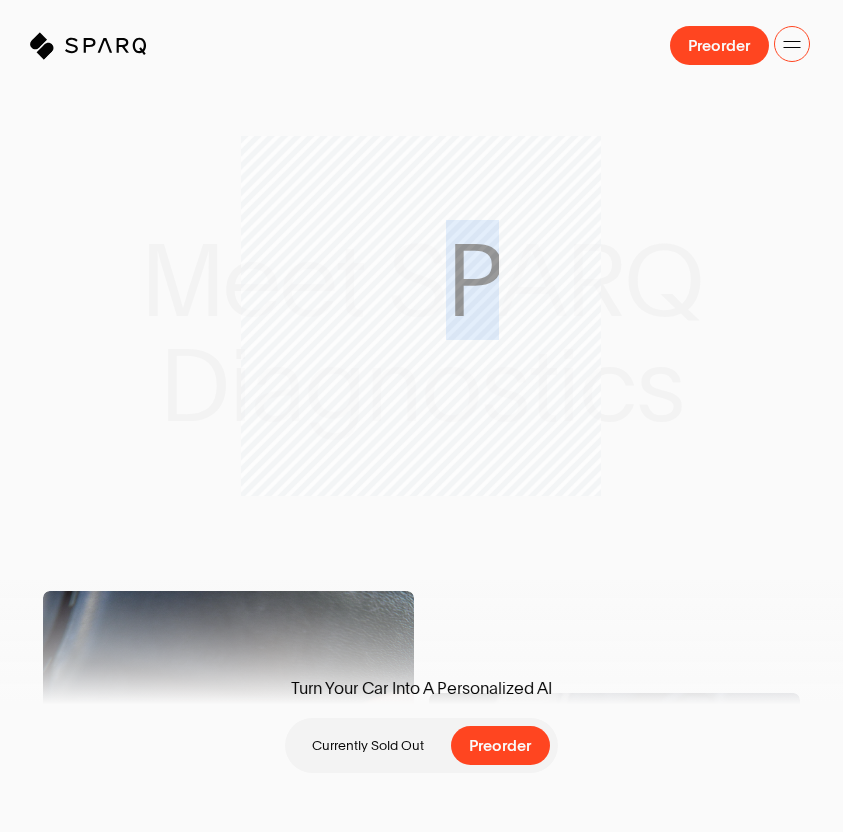 drag, startPoint x: 447, startPoint y: 285, endPoint x: 509, endPoint y: 285, distance: 62 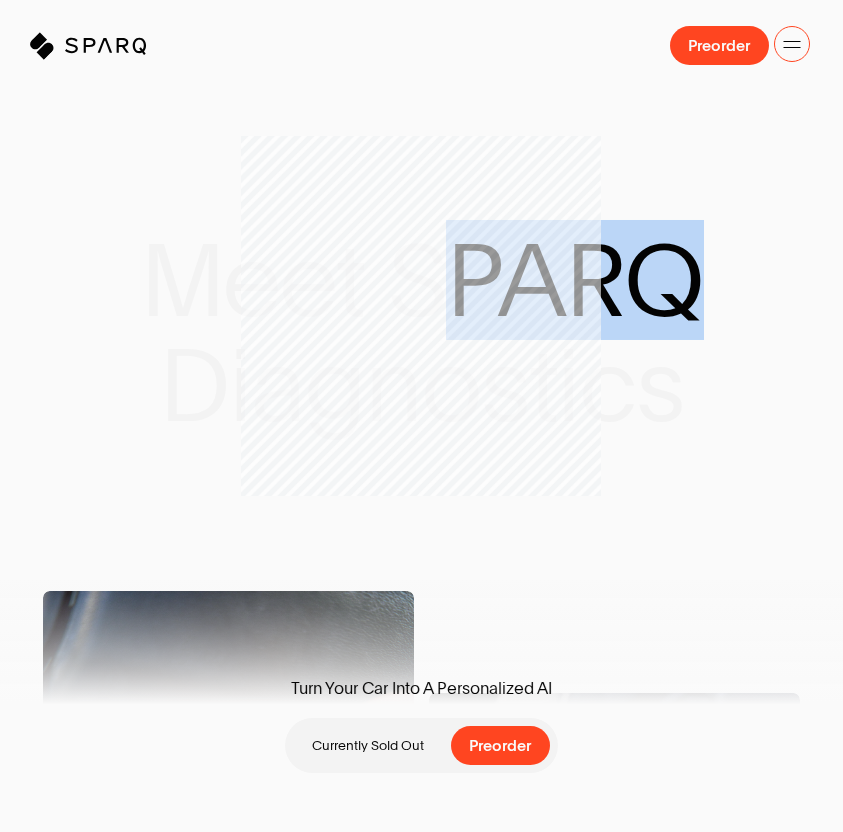 drag, startPoint x: 428, startPoint y: 296, endPoint x: 731, endPoint y: 294, distance: 303.0066 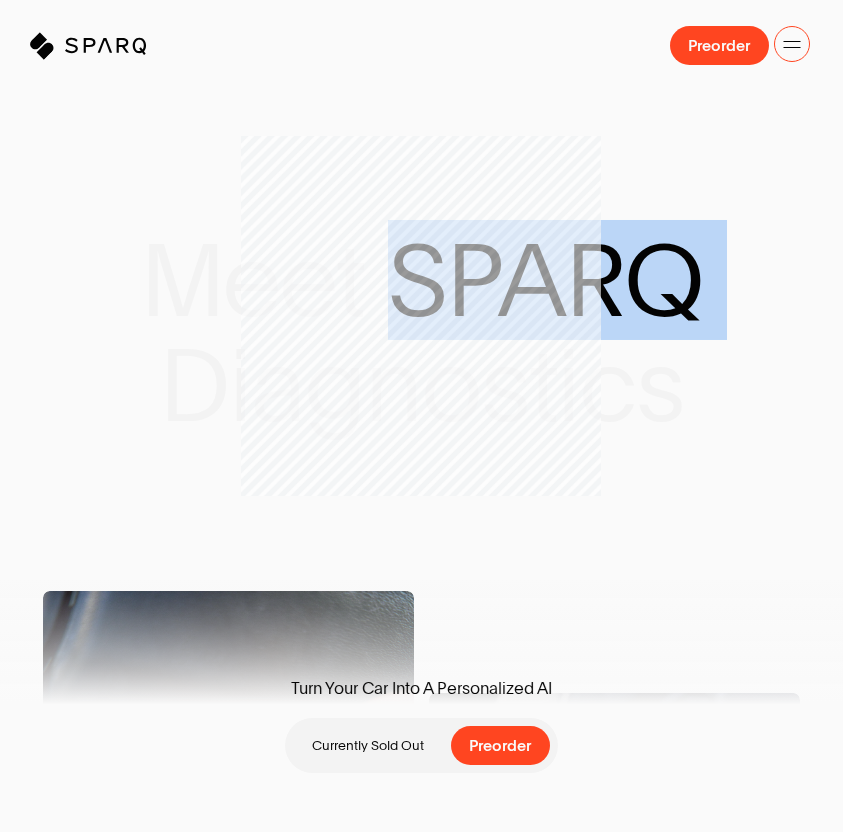 drag, startPoint x: 731, startPoint y: 294, endPoint x: 505, endPoint y: 277, distance: 226.63847 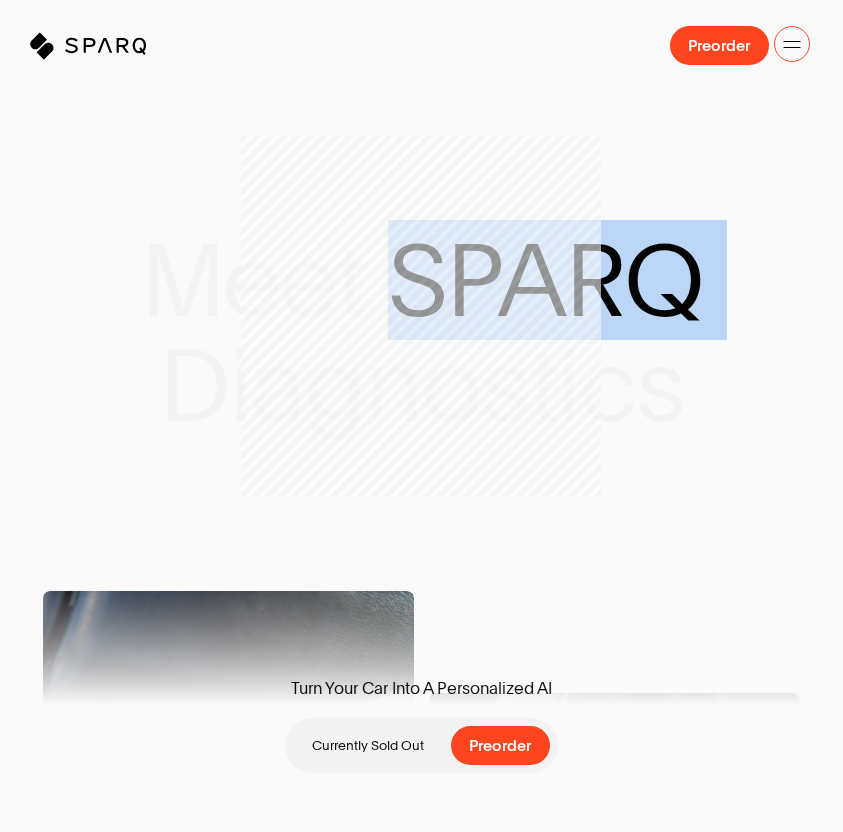 click on "Meet SPARQ Diagnostics" at bounding box center (421, 333) 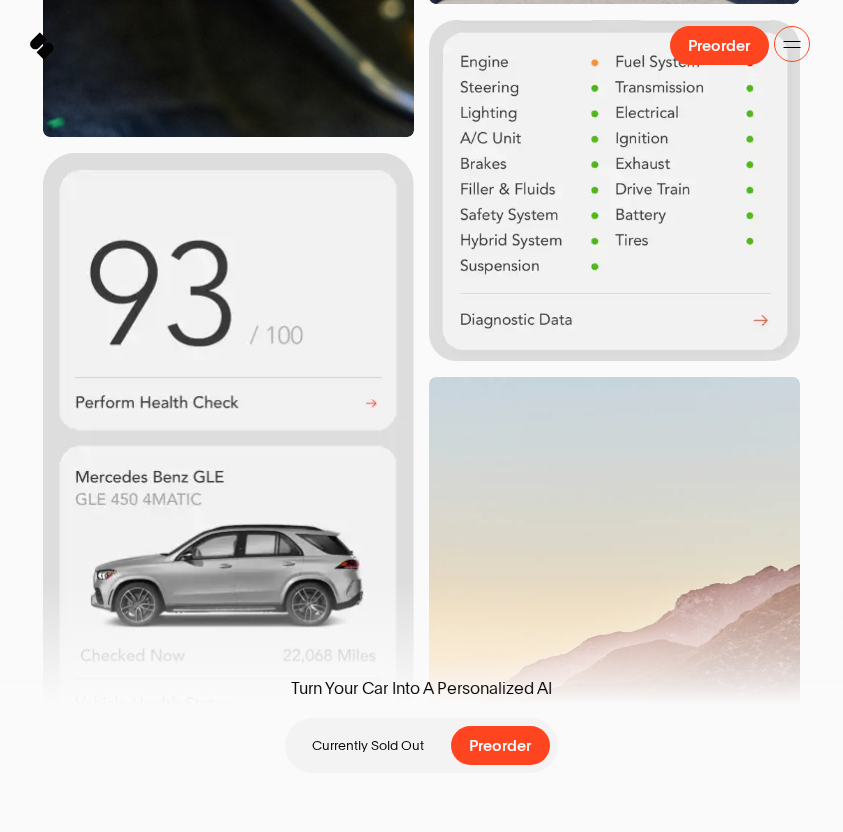 scroll, scrollTop: 1063, scrollLeft: 0, axis: vertical 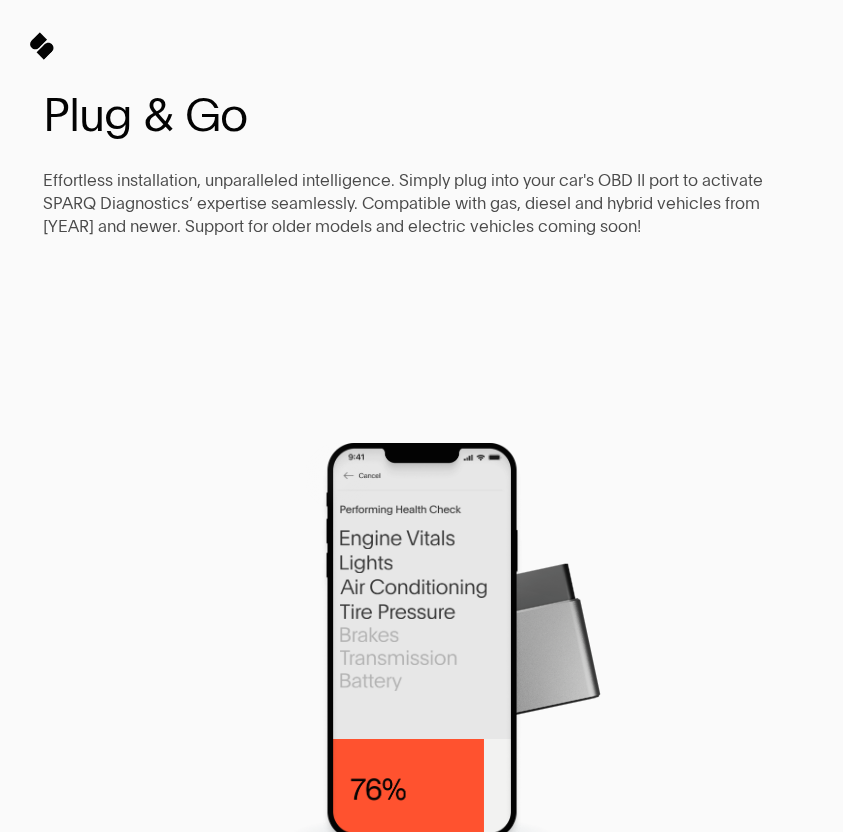 drag, startPoint x: 421, startPoint y: 443, endPoint x: 419, endPoint y: 160, distance: 283.00708 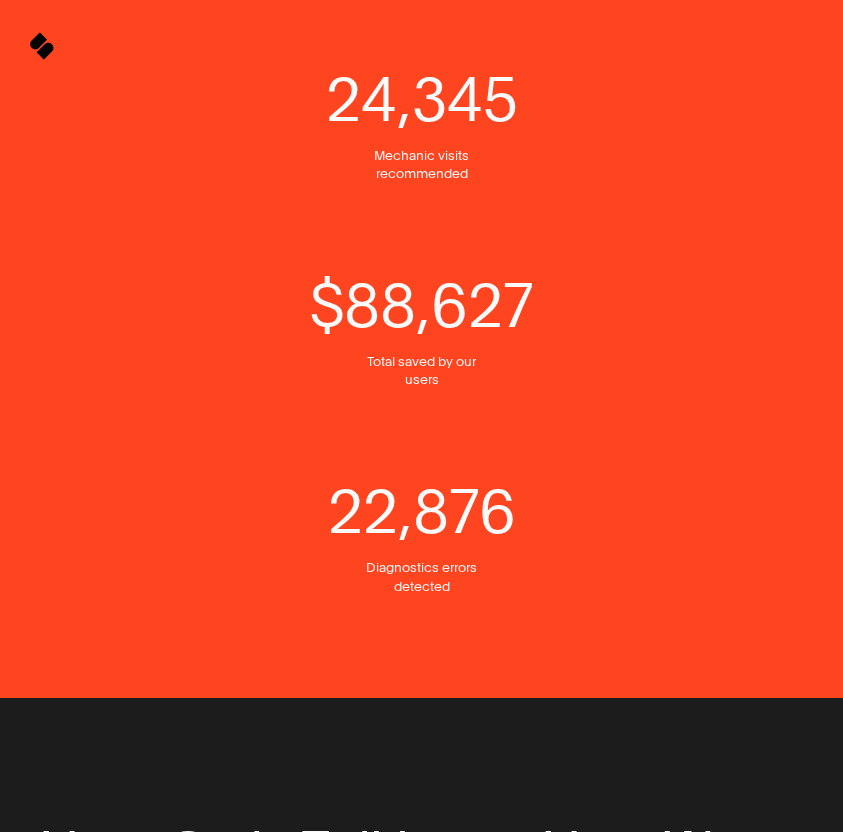 scroll, scrollTop: 2607, scrollLeft: 0, axis: vertical 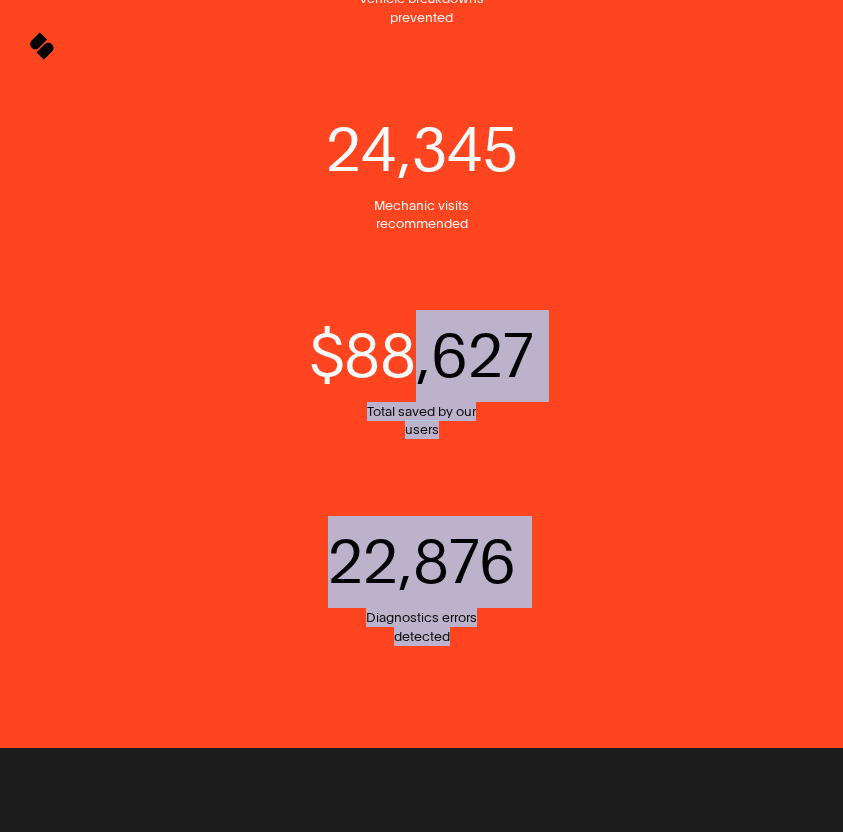 drag, startPoint x: 419, startPoint y: 370, endPoint x: 455, endPoint y: 637, distance: 269.41605 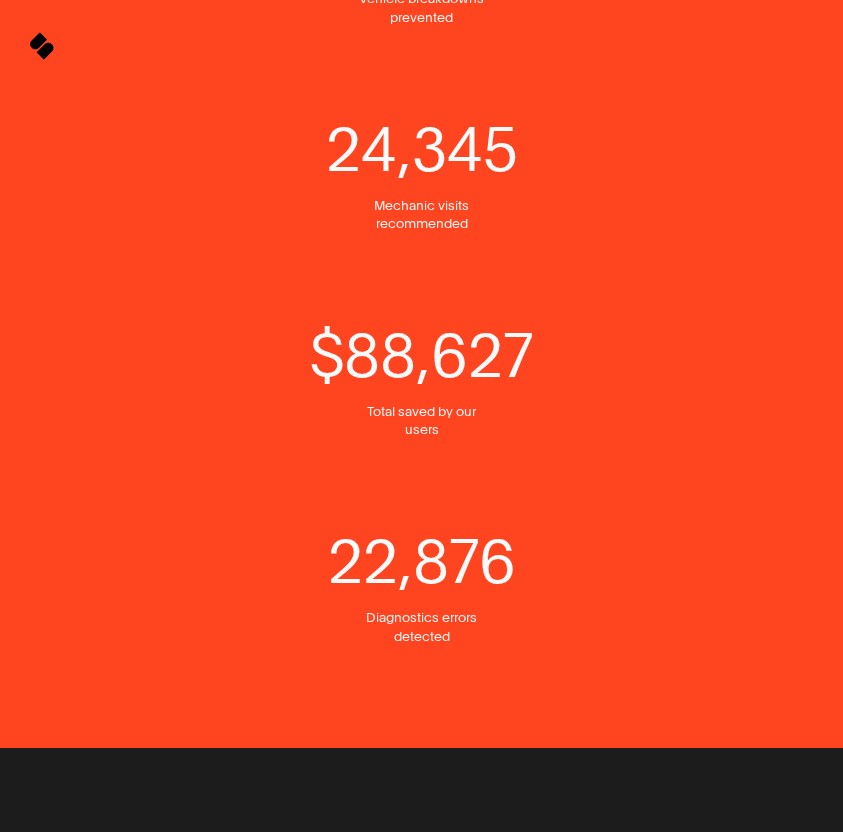 click on "detected" at bounding box center (422, 636) 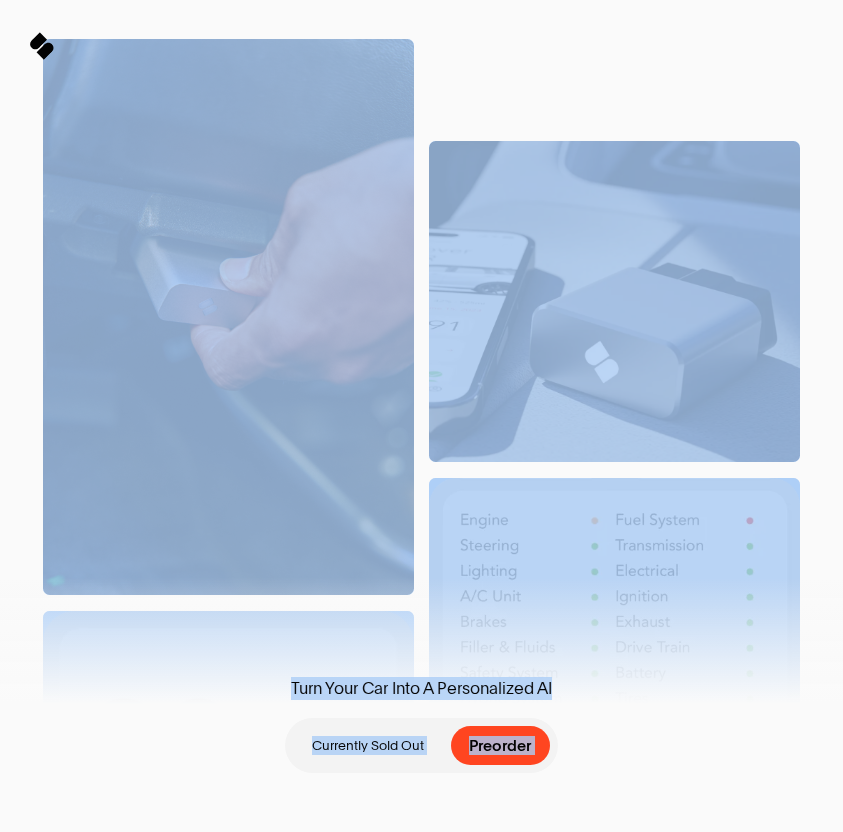 scroll, scrollTop: 0, scrollLeft: 0, axis: both 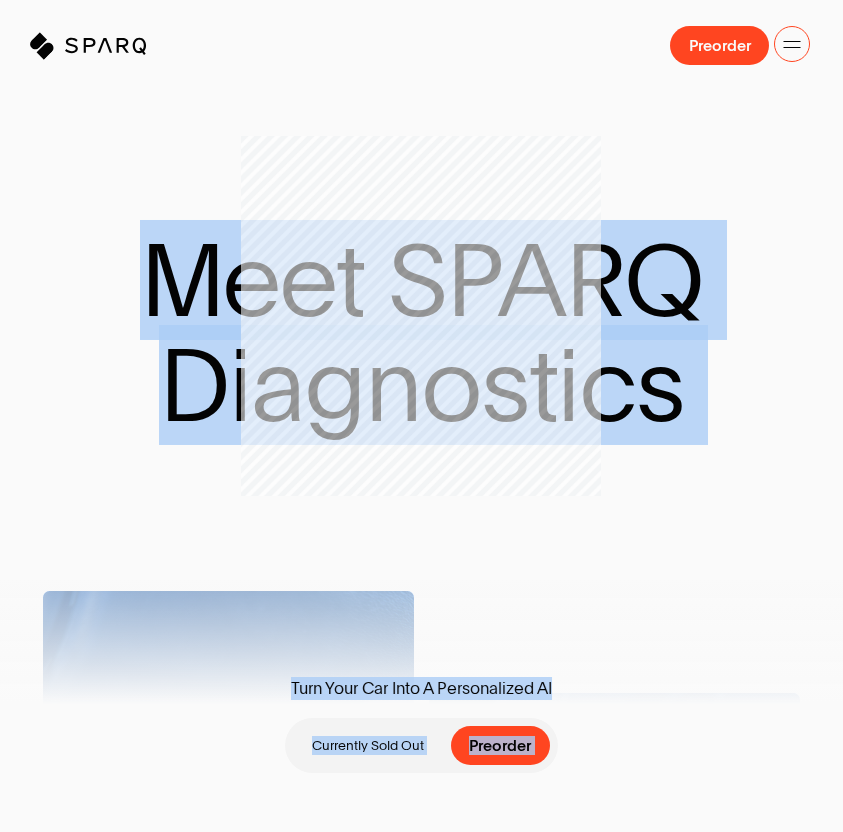 drag, startPoint x: 455, startPoint y: 637, endPoint x: 146, endPoint y: 244, distance: 499.93 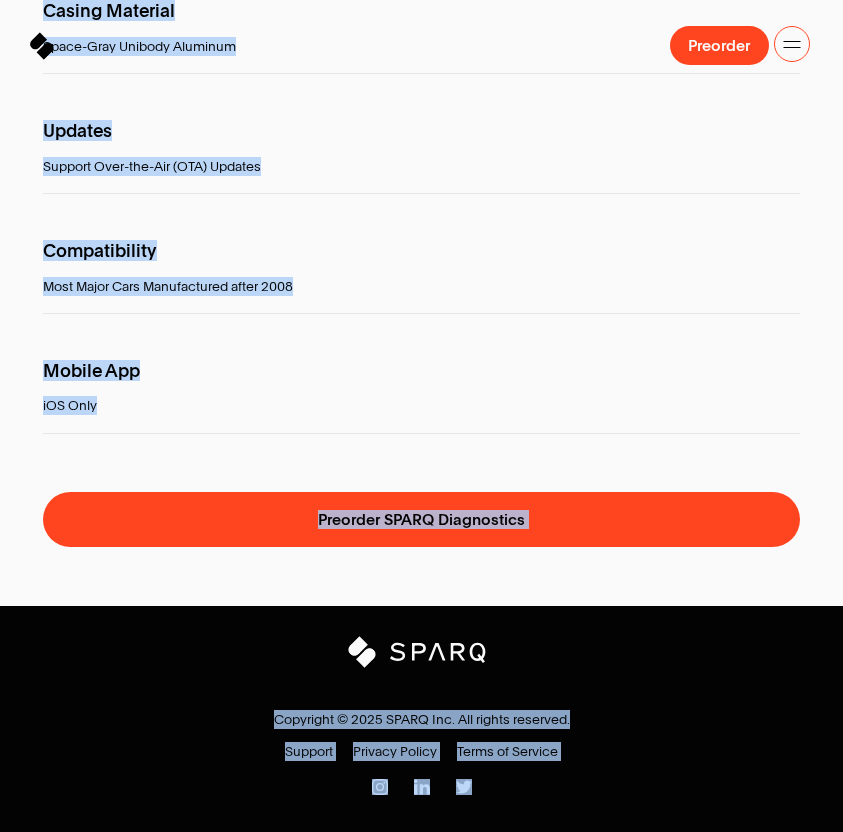 scroll, scrollTop: 13959, scrollLeft: 0, axis: vertical 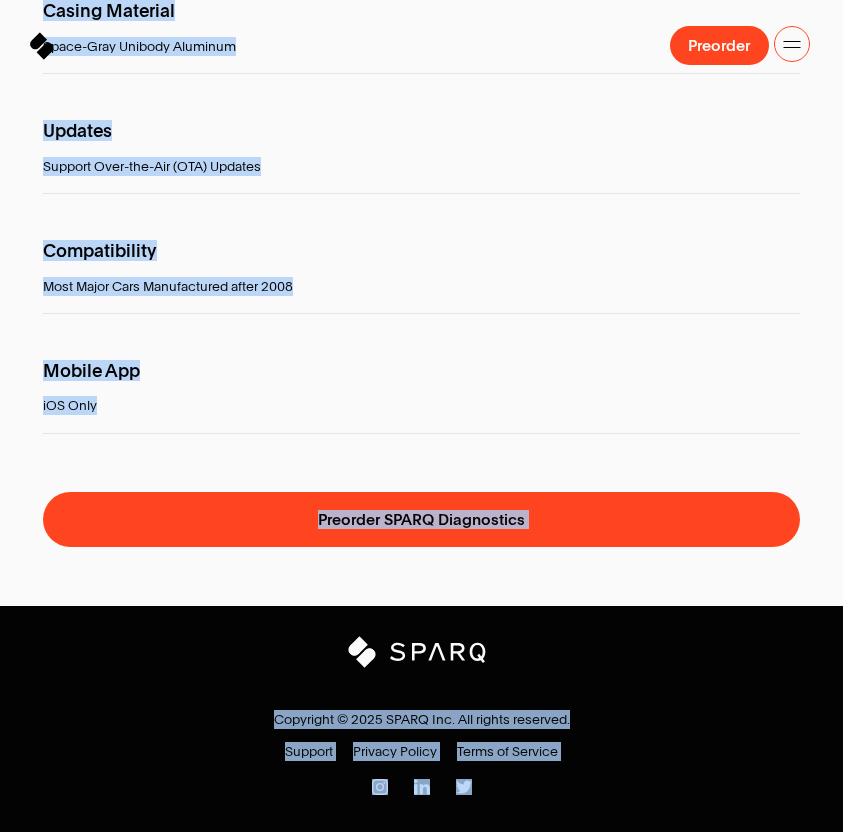 drag, startPoint x: 131, startPoint y: 244, endPoint x: 626, endPoint y: 818, distance: 757.95844 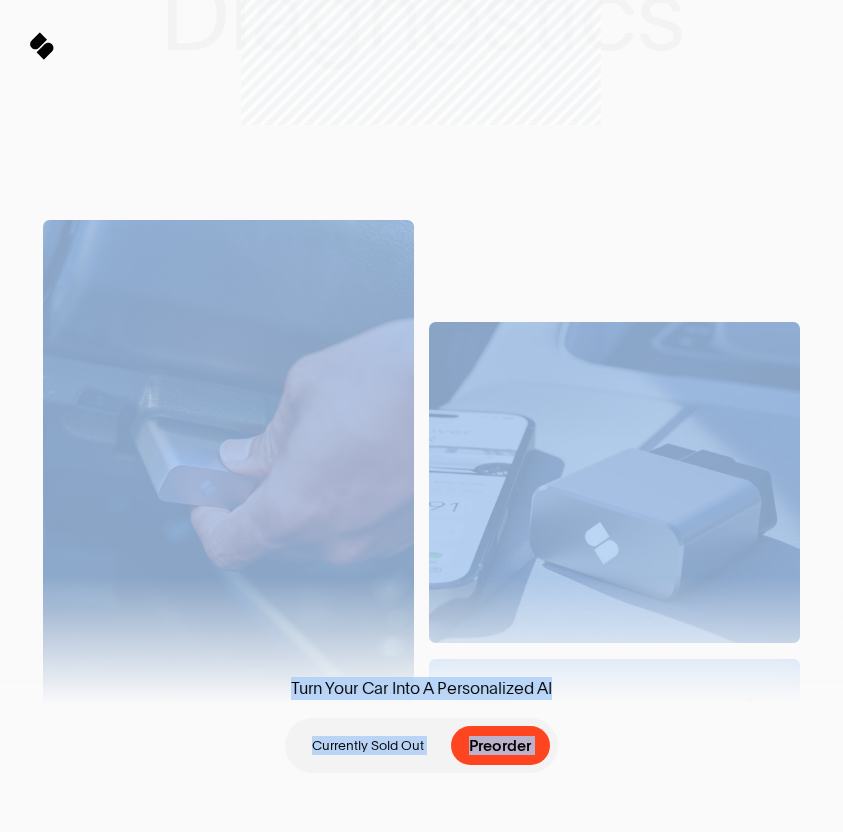 scroll, scrollTop: 0, scrollLeft: 0, axis: both 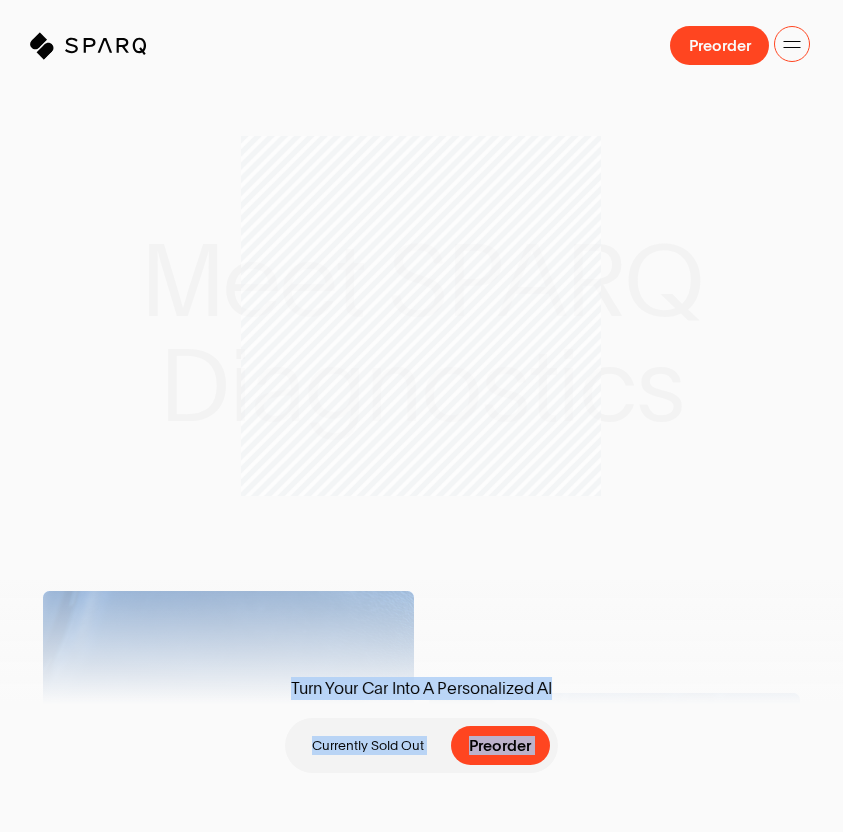 drag, startPoint x: 626, startPoint y: 818, endPoint x: 89, endPoint y: 140, distance: 864.9006 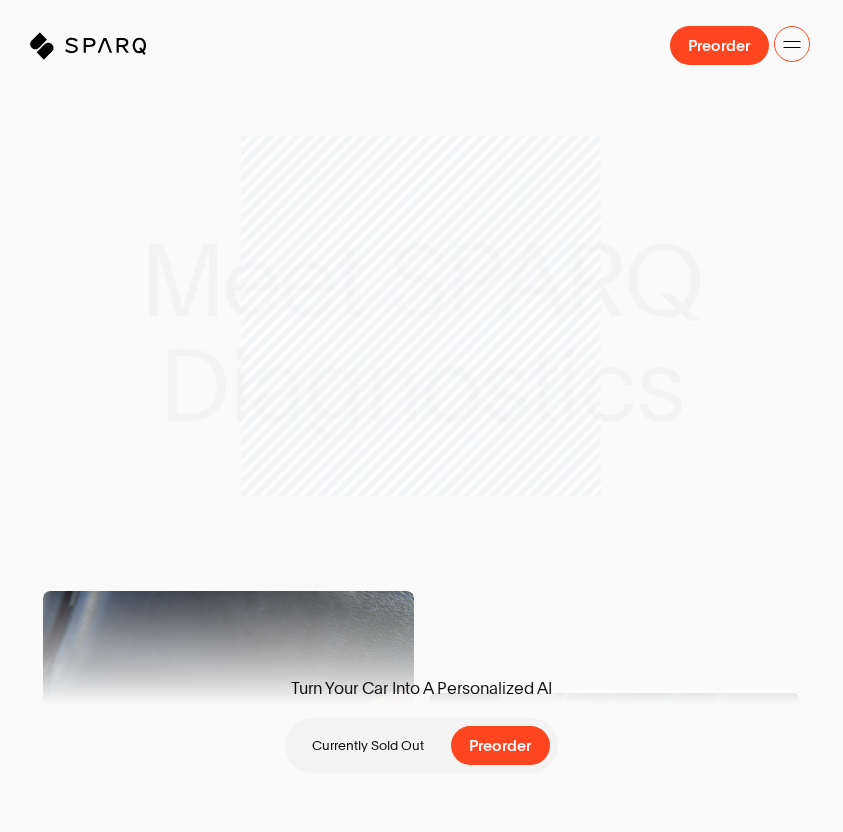 click on "Turn Your Car Into A Personalized AI Currently Sold Out Preorder" at bounding box center (421, 295) 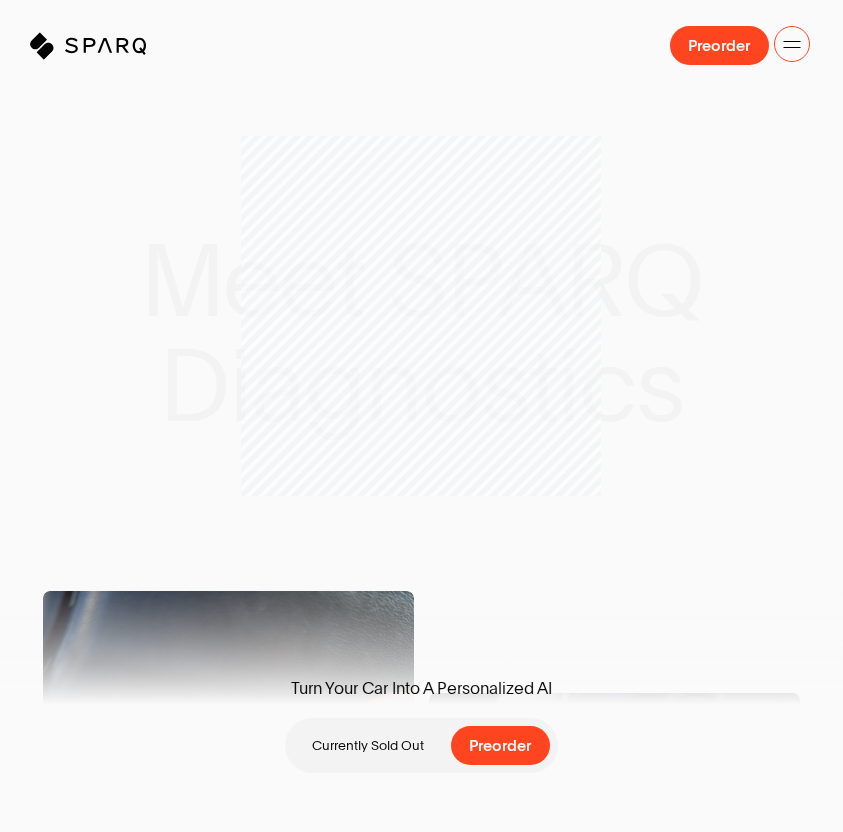drag, startPoint x: 90, startPoint y: 140, endPoint x: 729, endPoint y: 380, distance: 682.58405 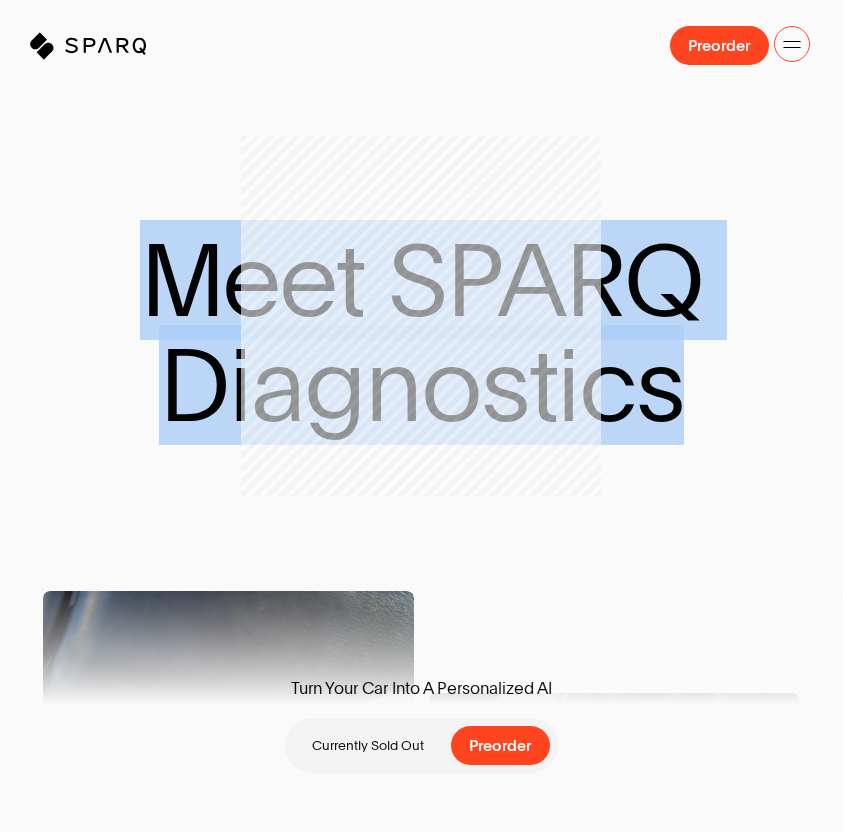 drag, startPoint x: 716, startPoint y: 387, endPoint x: 105, endPoint y: 290, distance: 618.65173 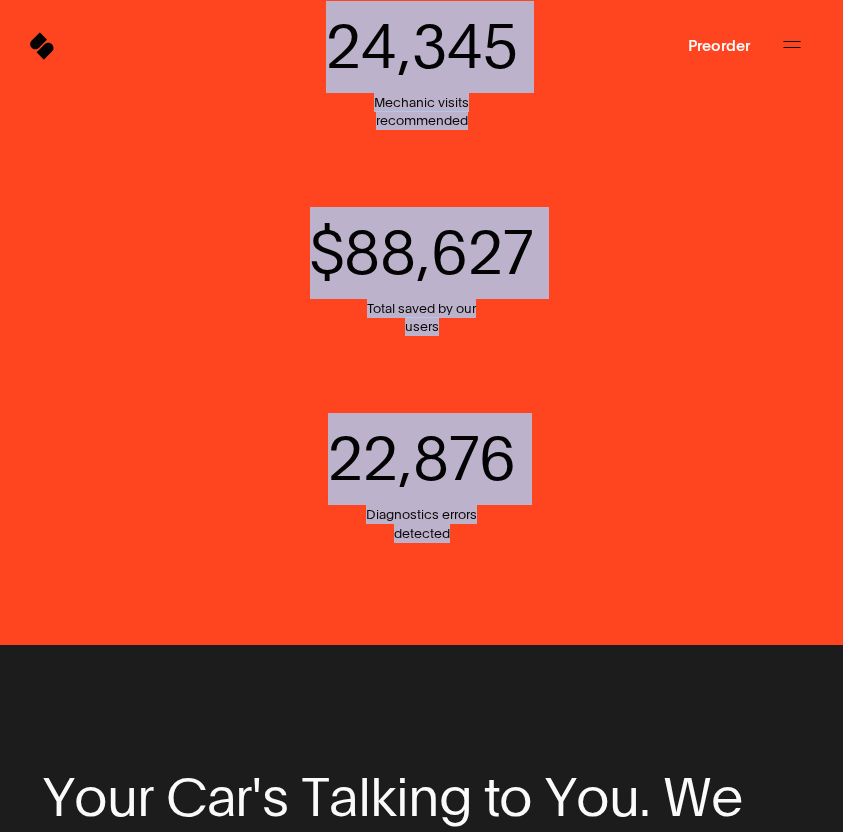 scroll, scrollTop: 2718, scrollLeft: 0, axis: vertical 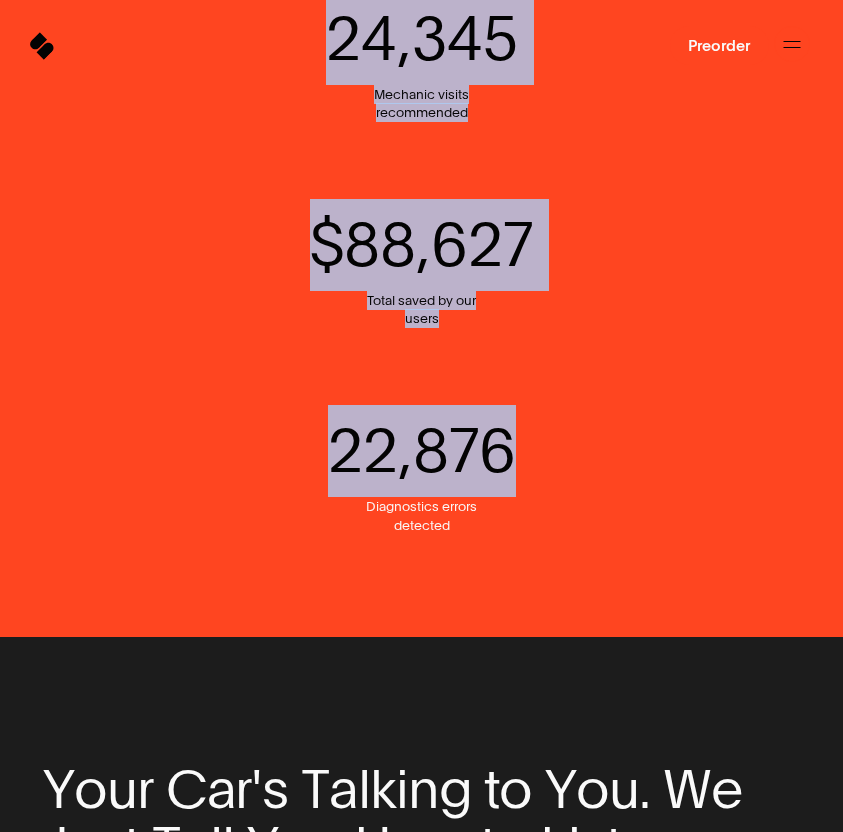 drag, startPoint x: 105, startPoint y: 290, endPoint x: 752, endPoint y: 442, distance: 664.6149 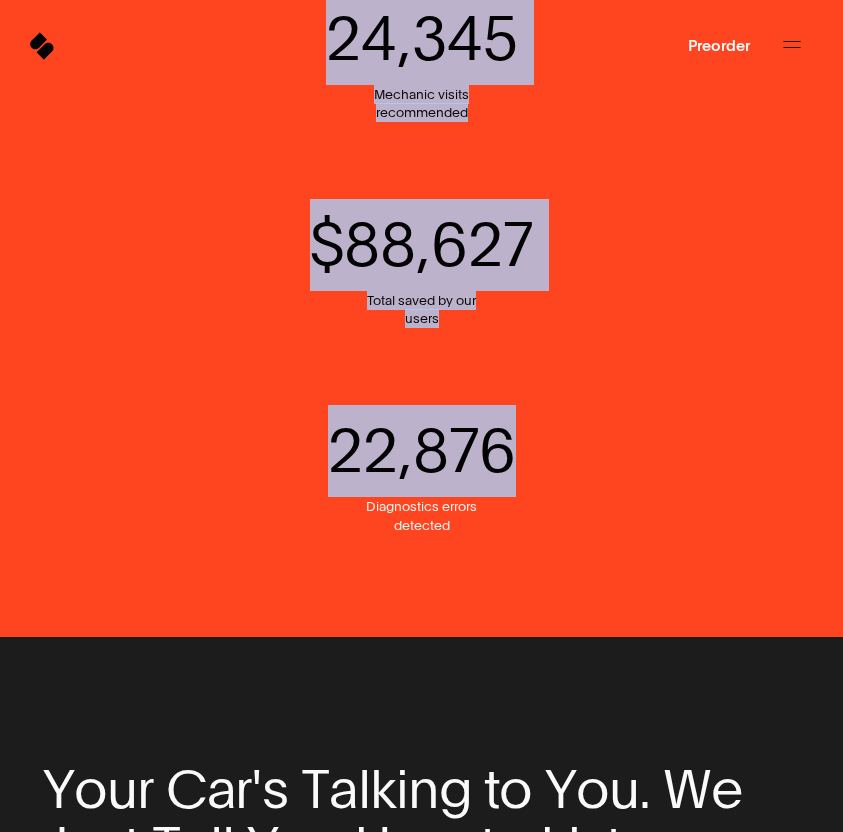 click on "[NUMBER] Diagnostics errors  detected" at bounding box center (421, 470) 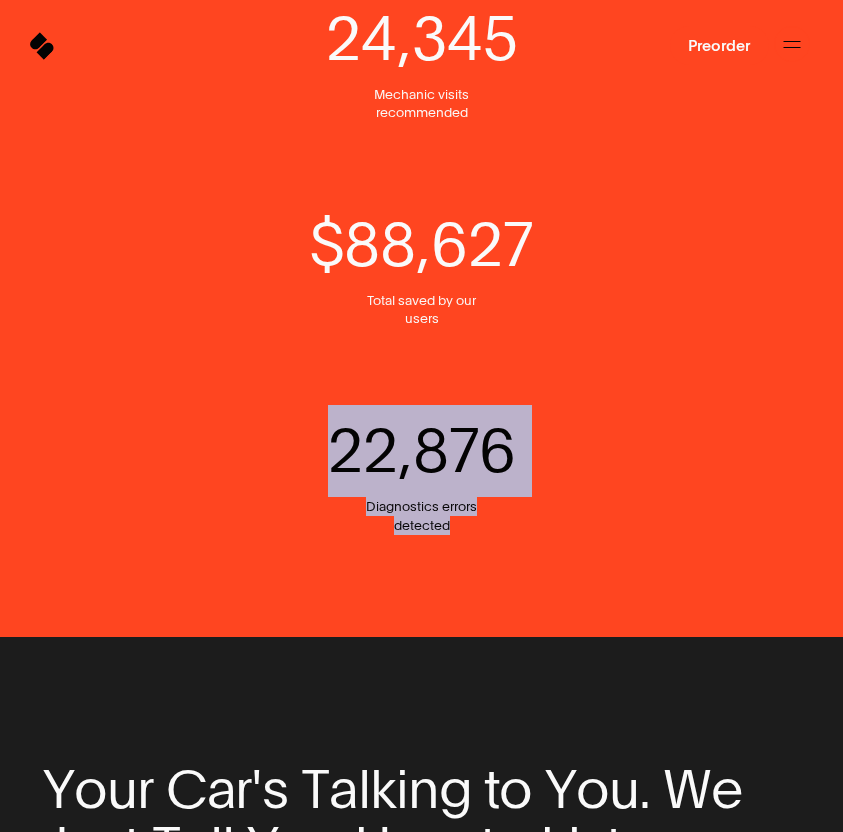 drag, startPoint x: 505, startPoint y: 387, endPoint x: 488, endPoint y: 534, distance: 147.97972 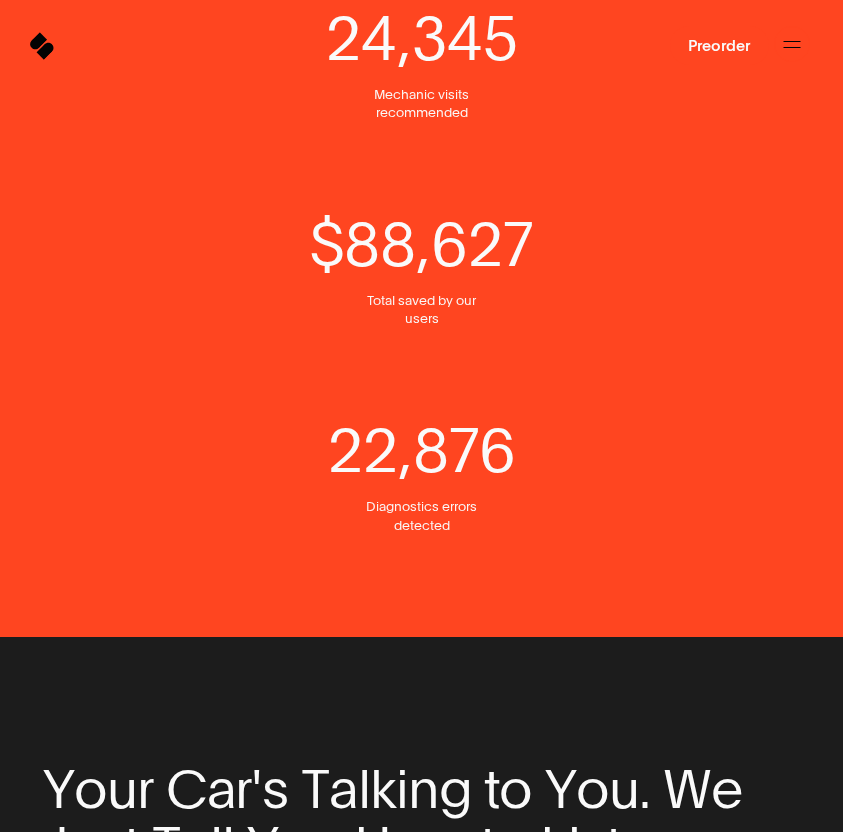 click on "[NUMBER] Diagnostics errors  detected" at bounding box center [421, 470] 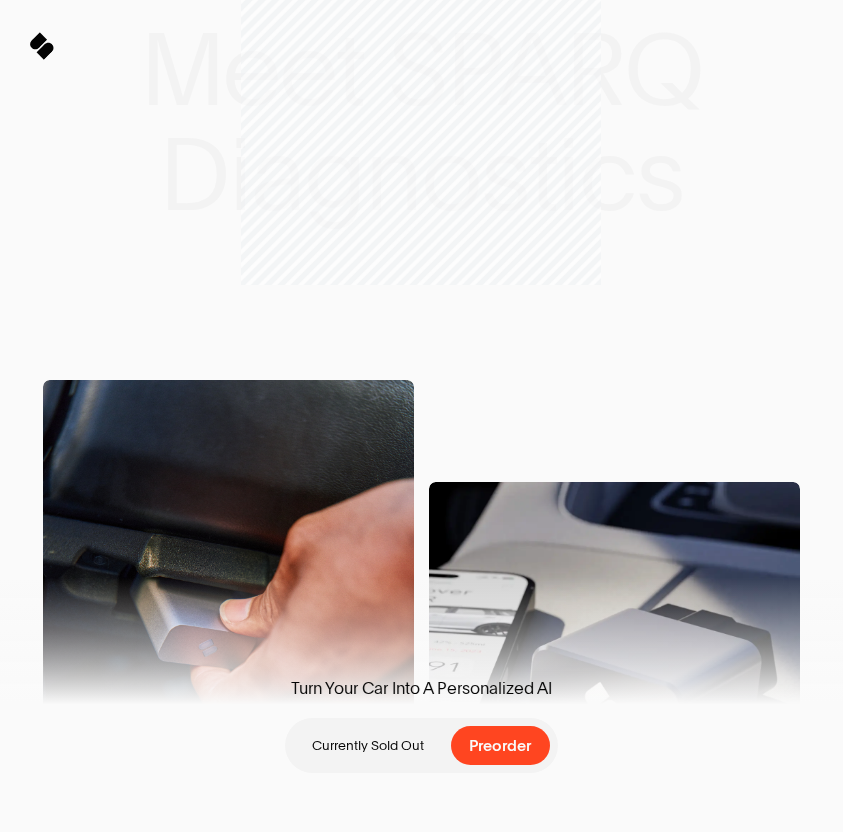 scroll, scrollTop: 0, scrollLeft: 0, axis: both 